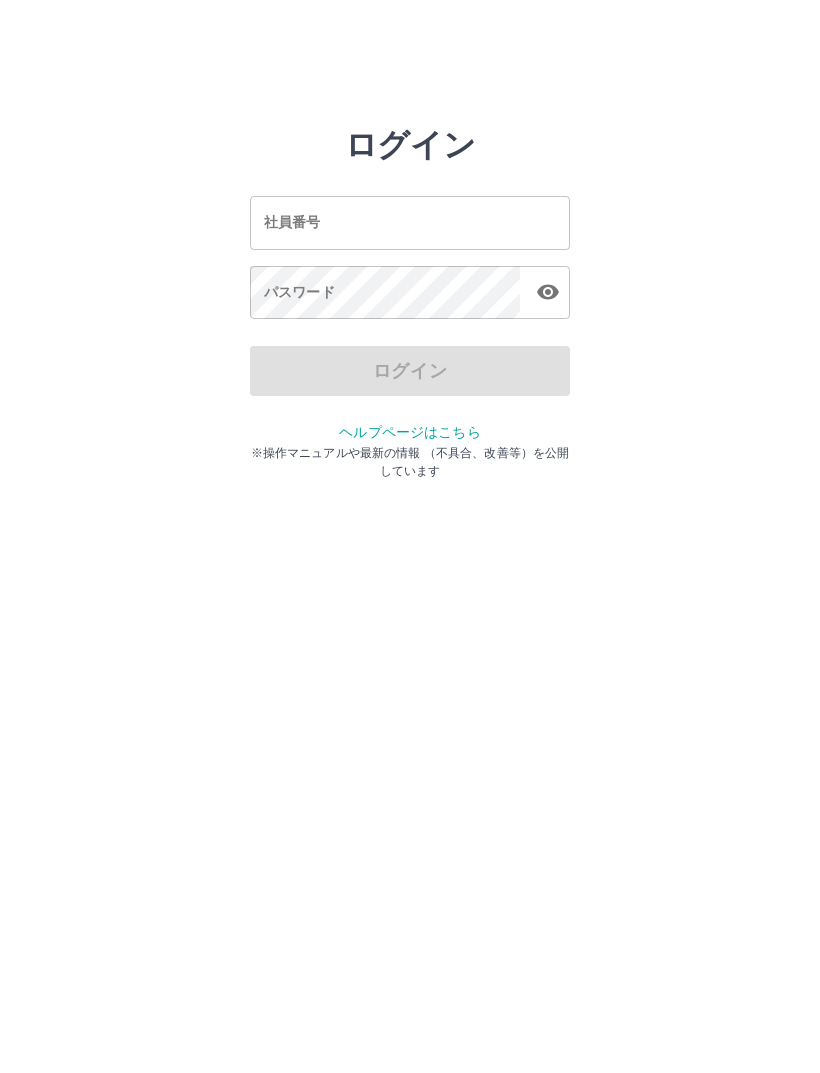 scroll, scrollTop: 0, scrollLeft: 0, axis: both 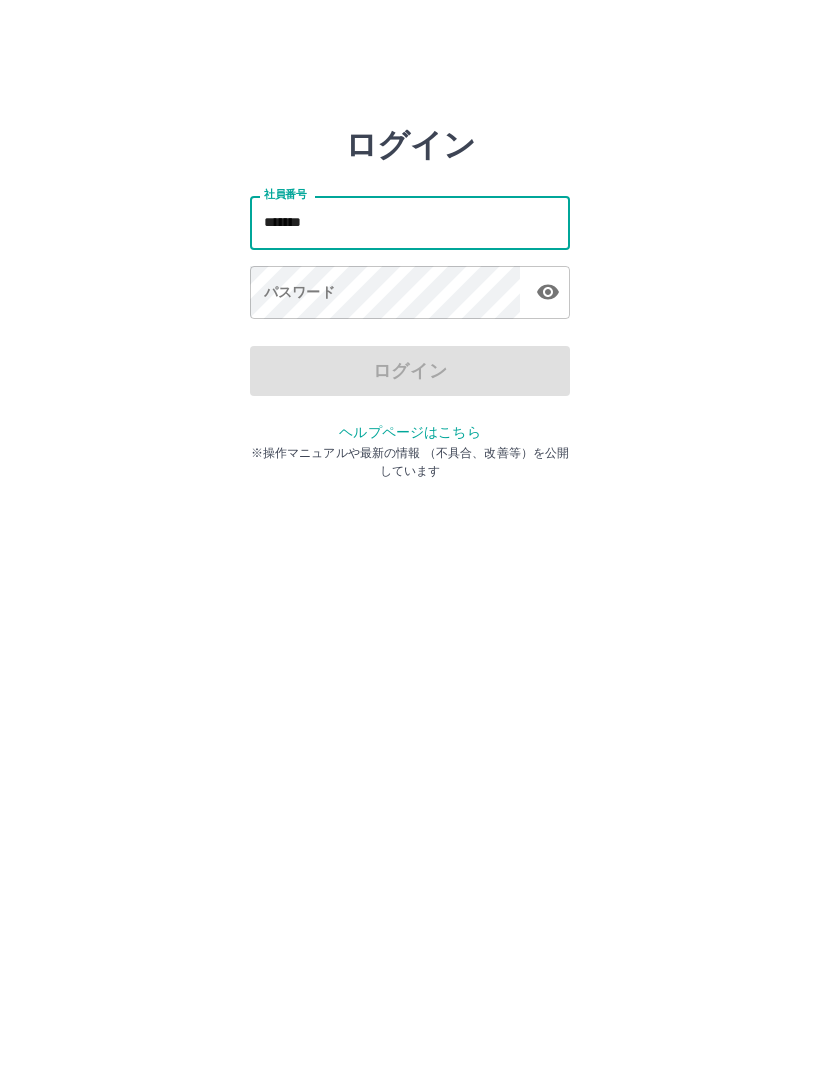 type on "*******" 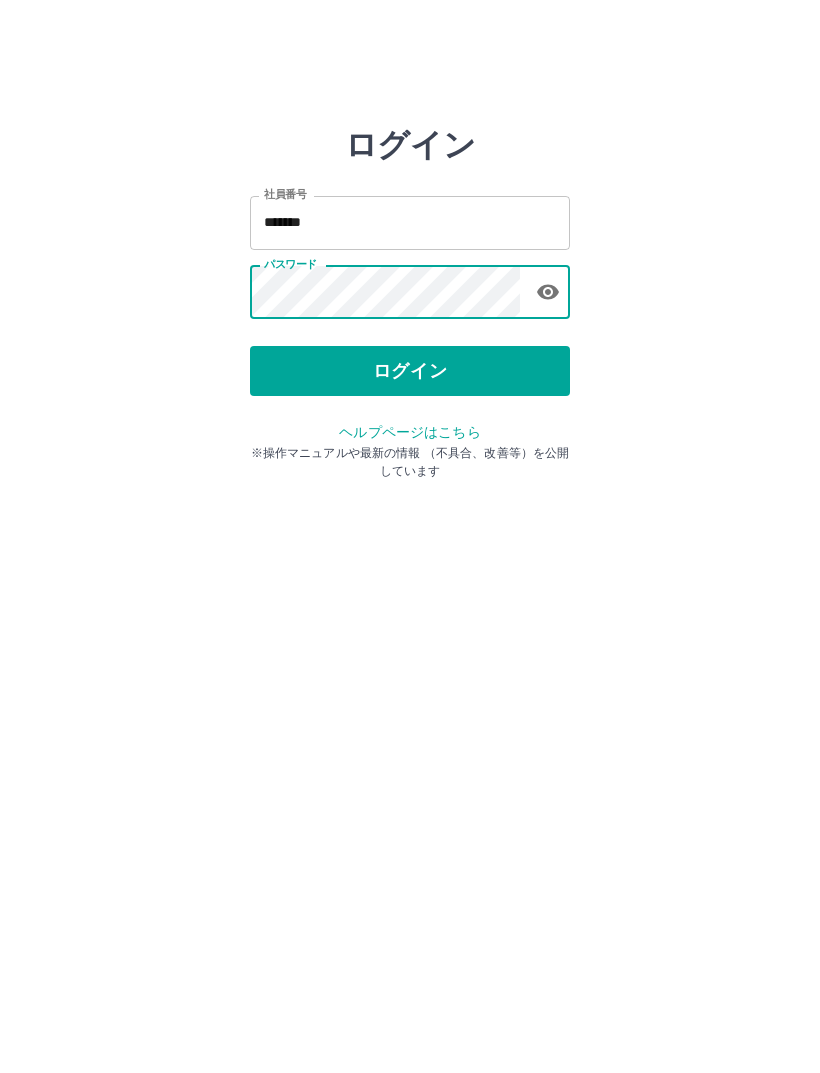 click on "ログイン" at bounding box center (410, 371) 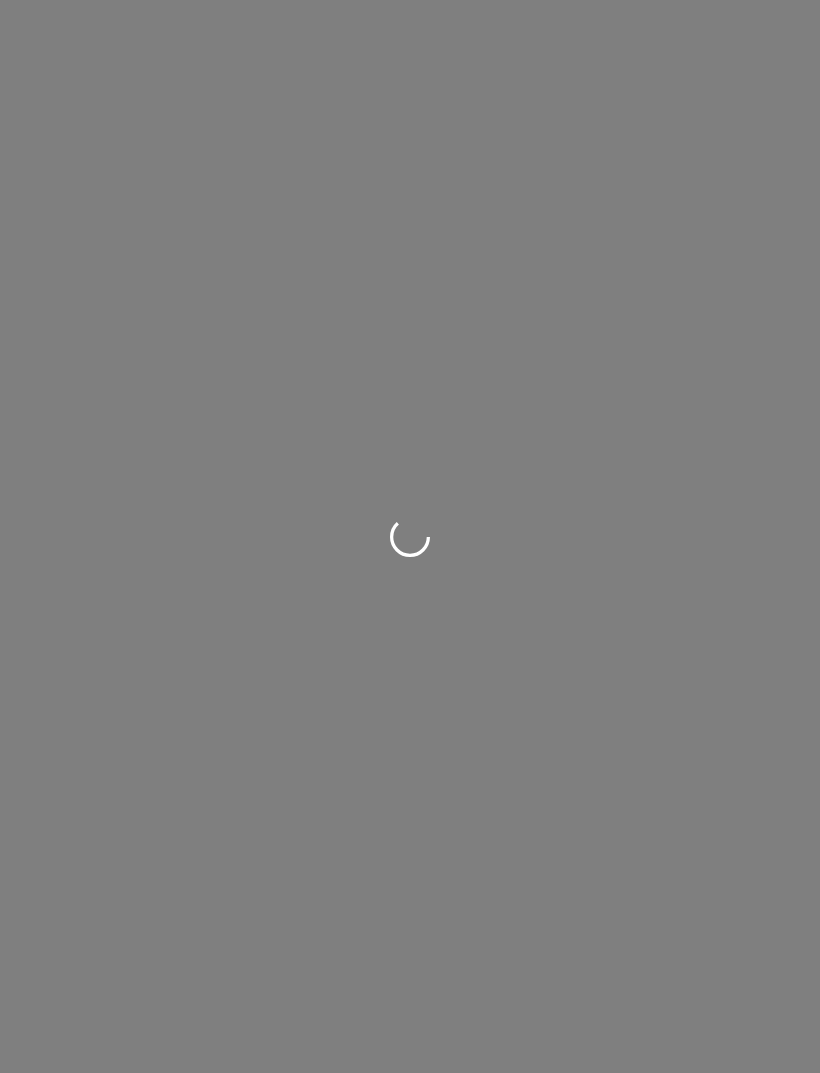 scroll, scrollTop: 0, scrollLeft: 0, axis: both 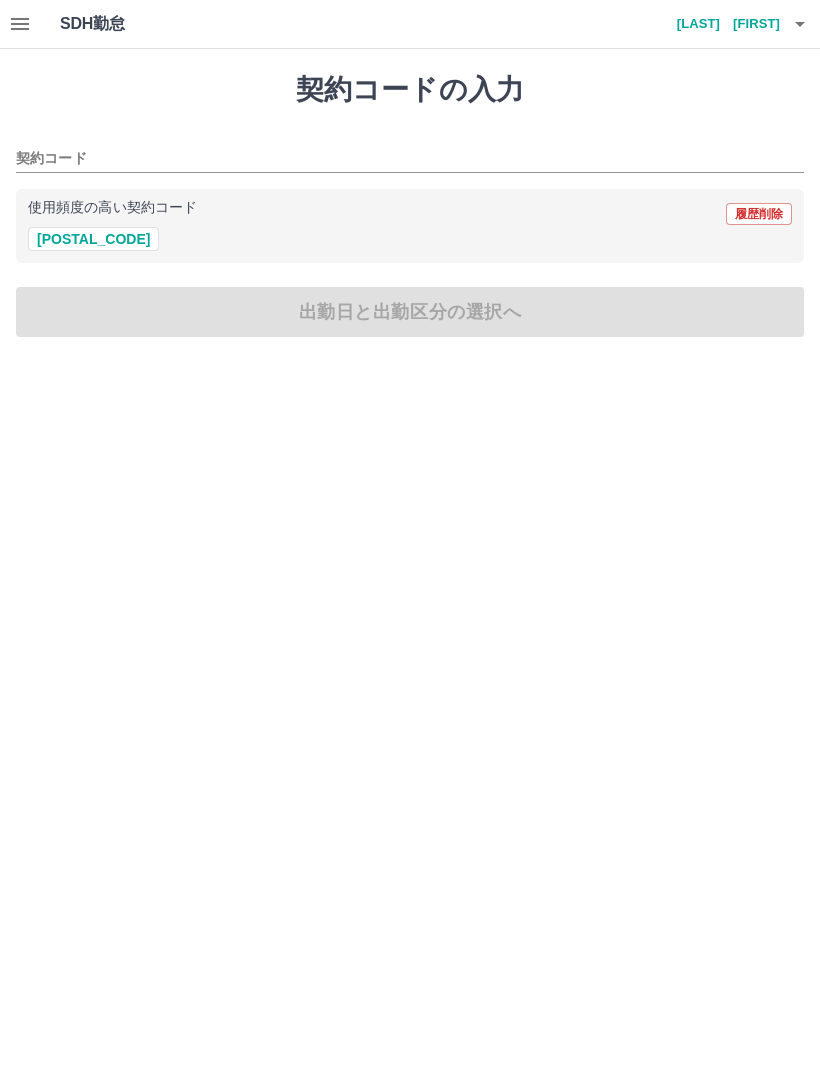 click on "契約コード" at bounding box center (410, 152) 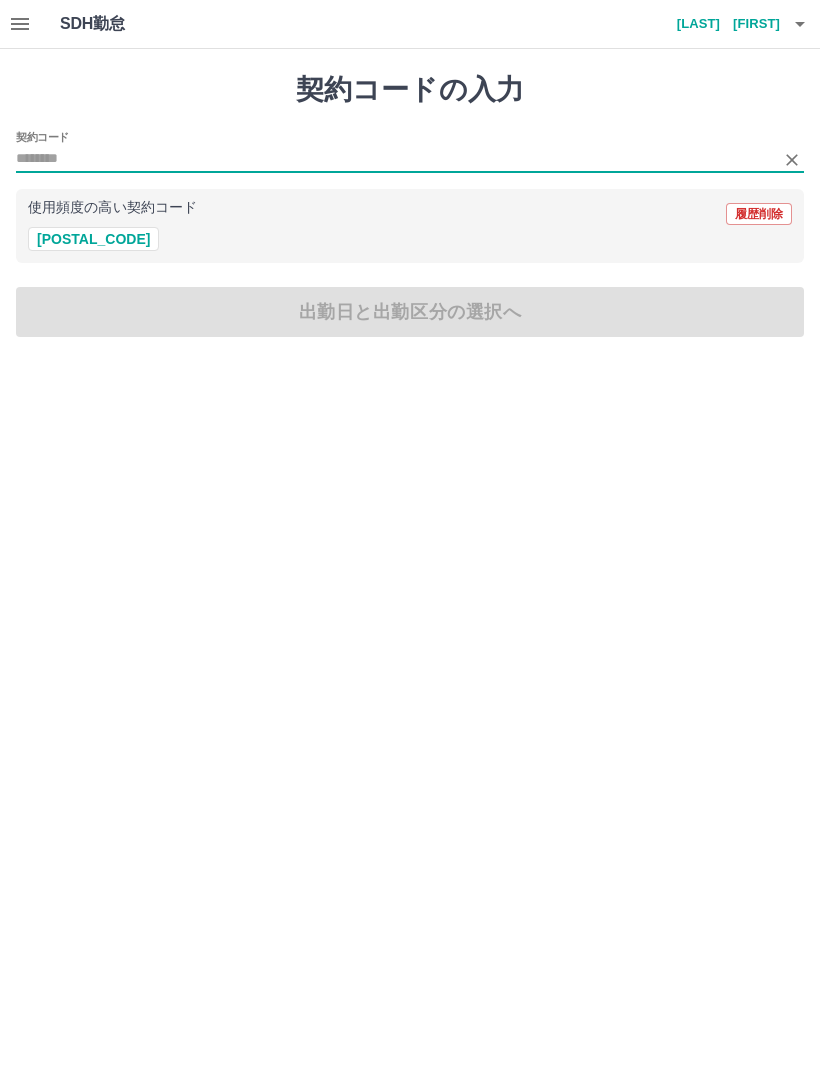click on "43823005" at bounding box center [93, 239] 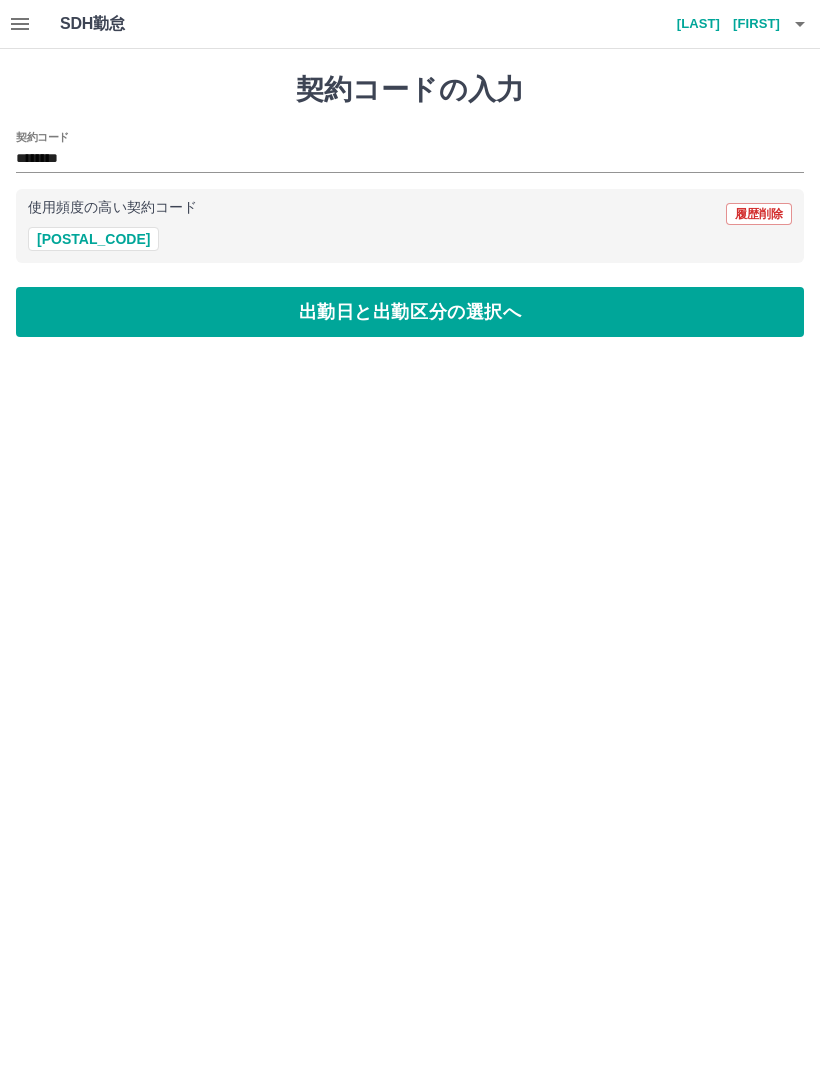 click on "出勤日と出勤区分の選択へ" at bounding box center [410, 312] 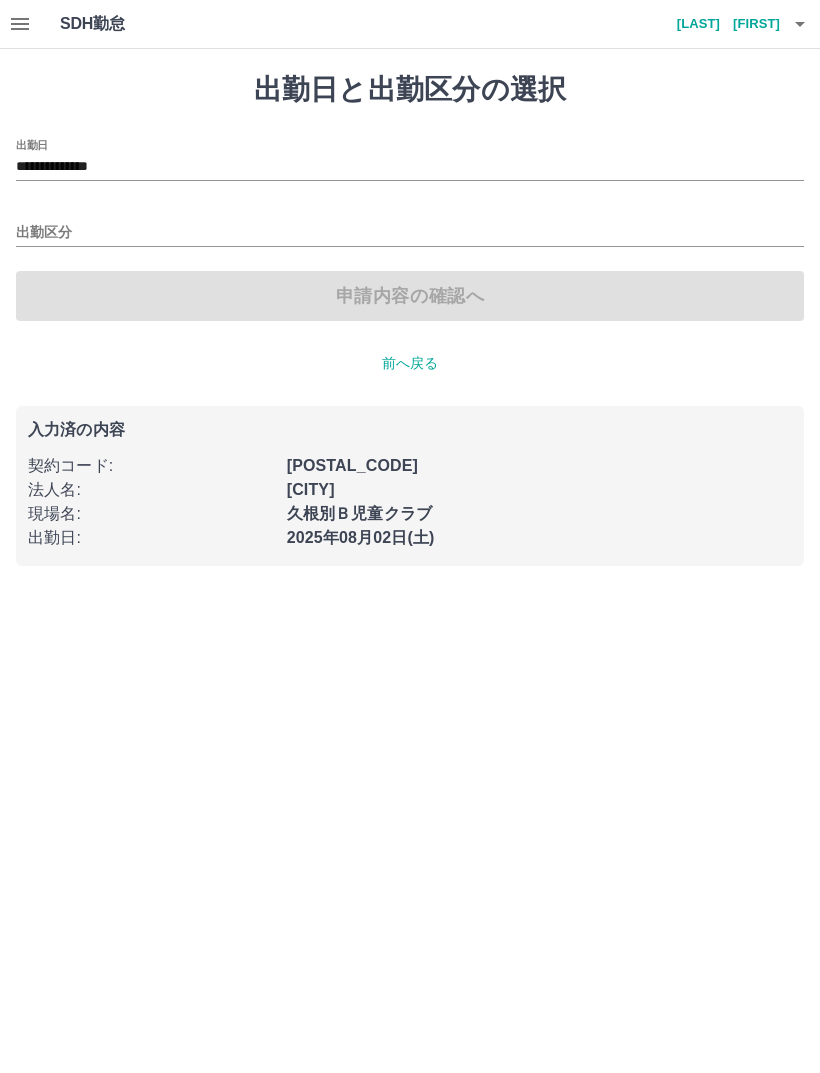click on "出勤区分" at bounding box center [410, 233] 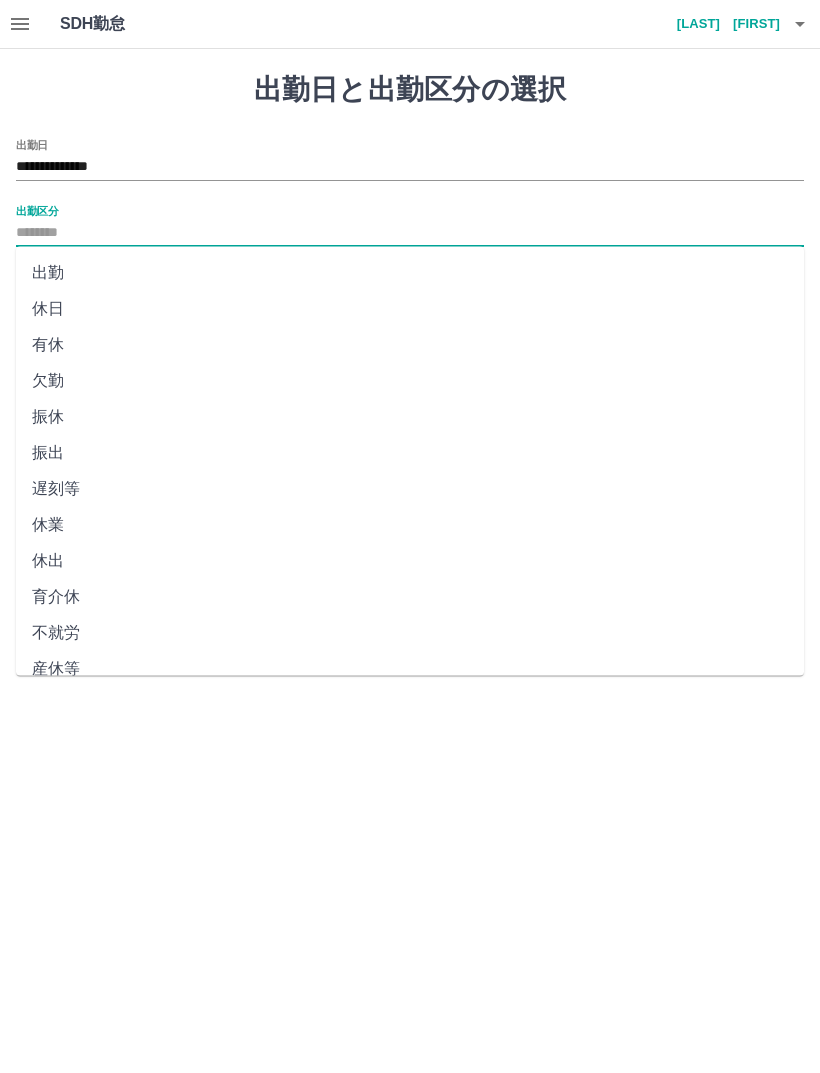 click on "出勤" at bounding box center [410, 273] 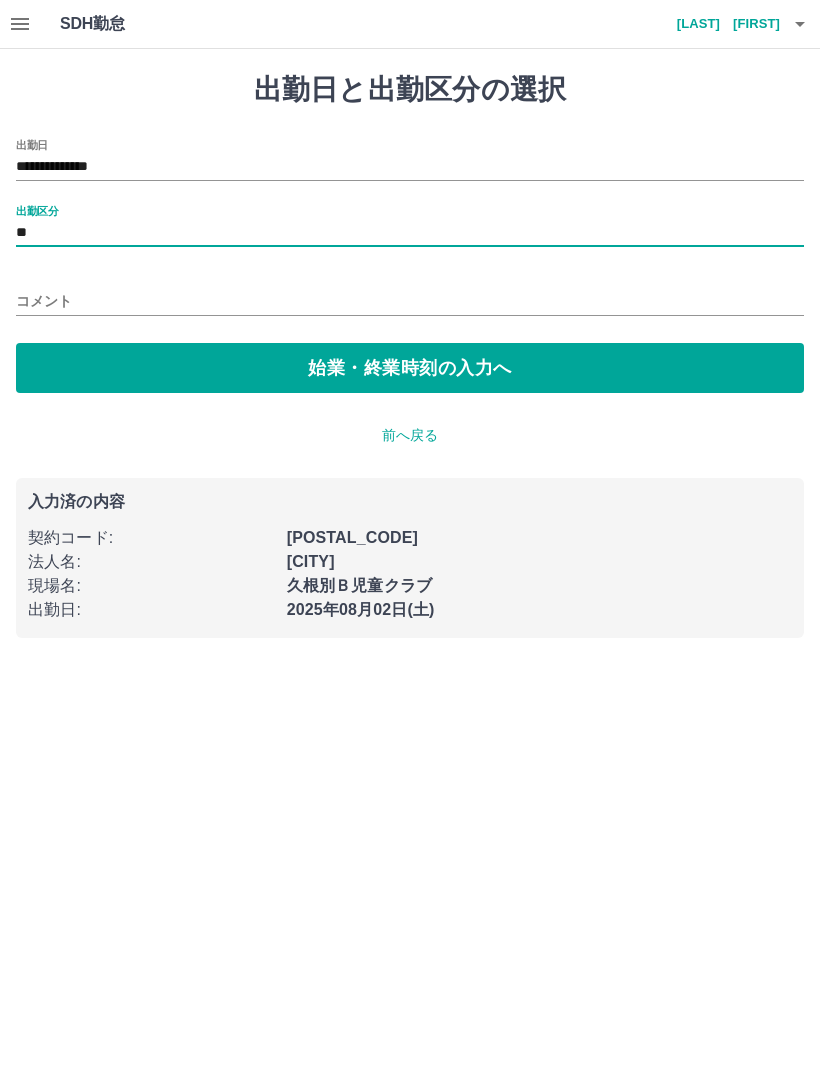 click on "始業・終業時刻の入力へ" at bounding box center (410, 368) 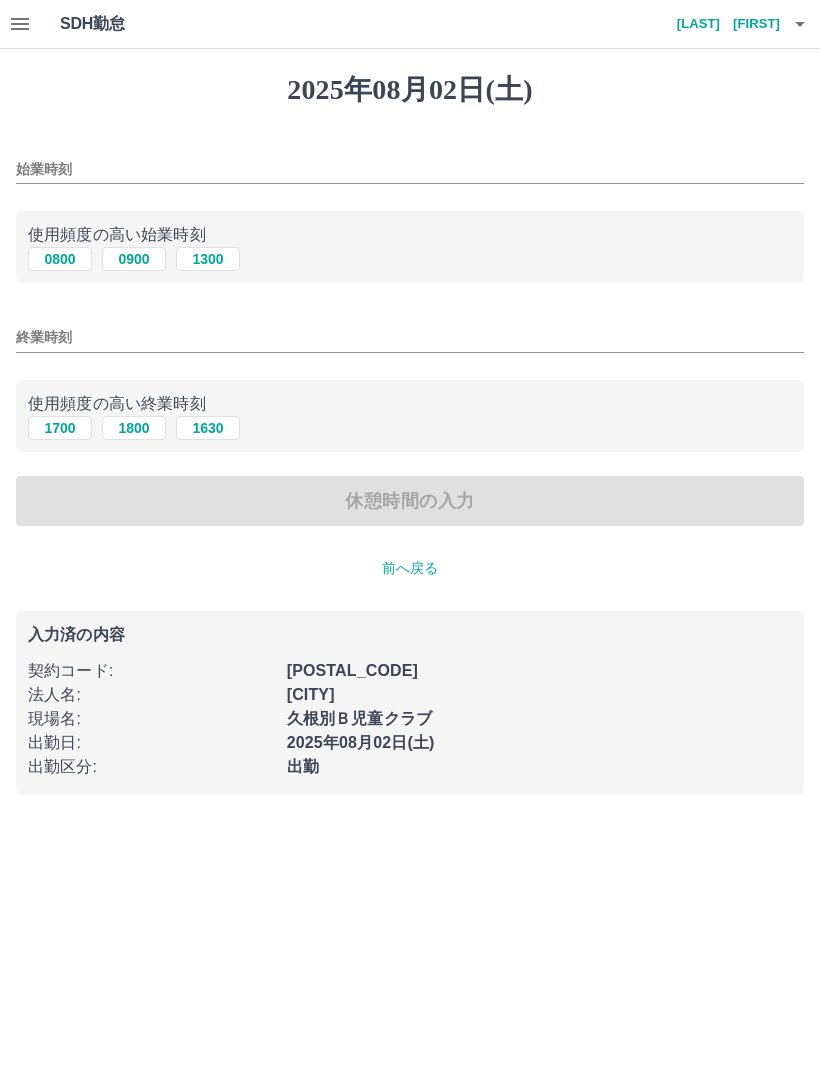 click on "0800" at bounding box center [60, 259] 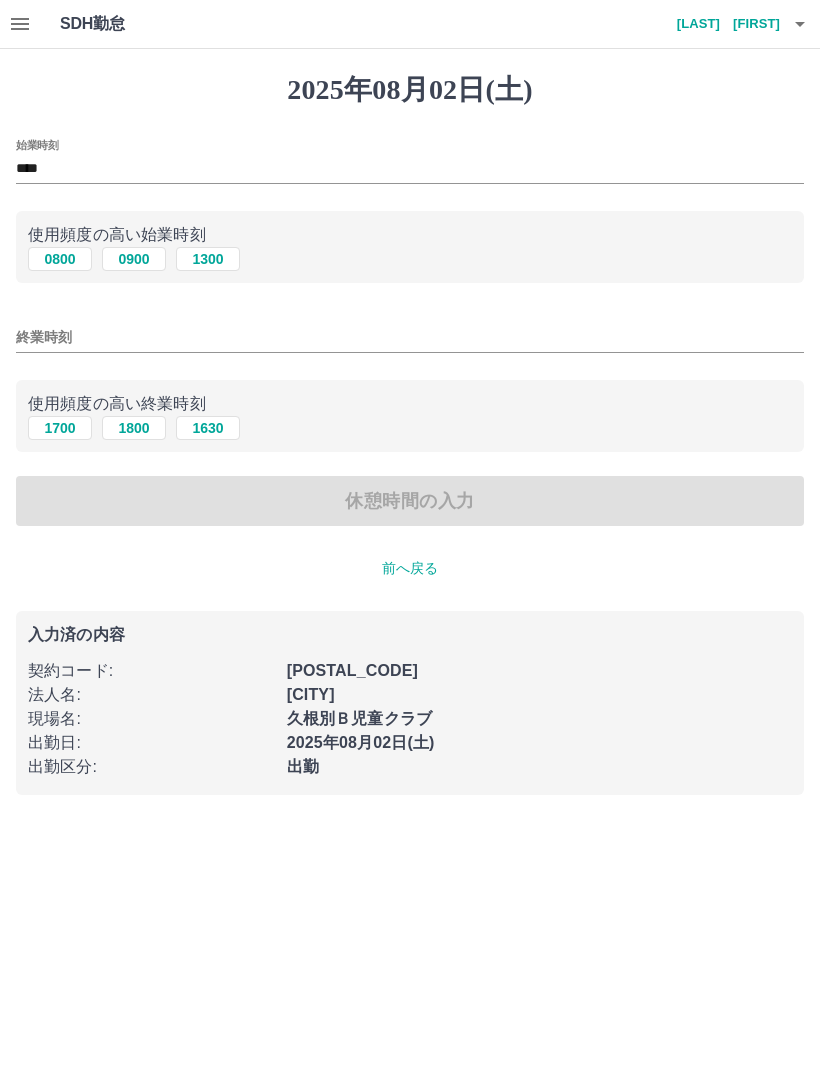 click on "1700" at bounding box center (60, 428) 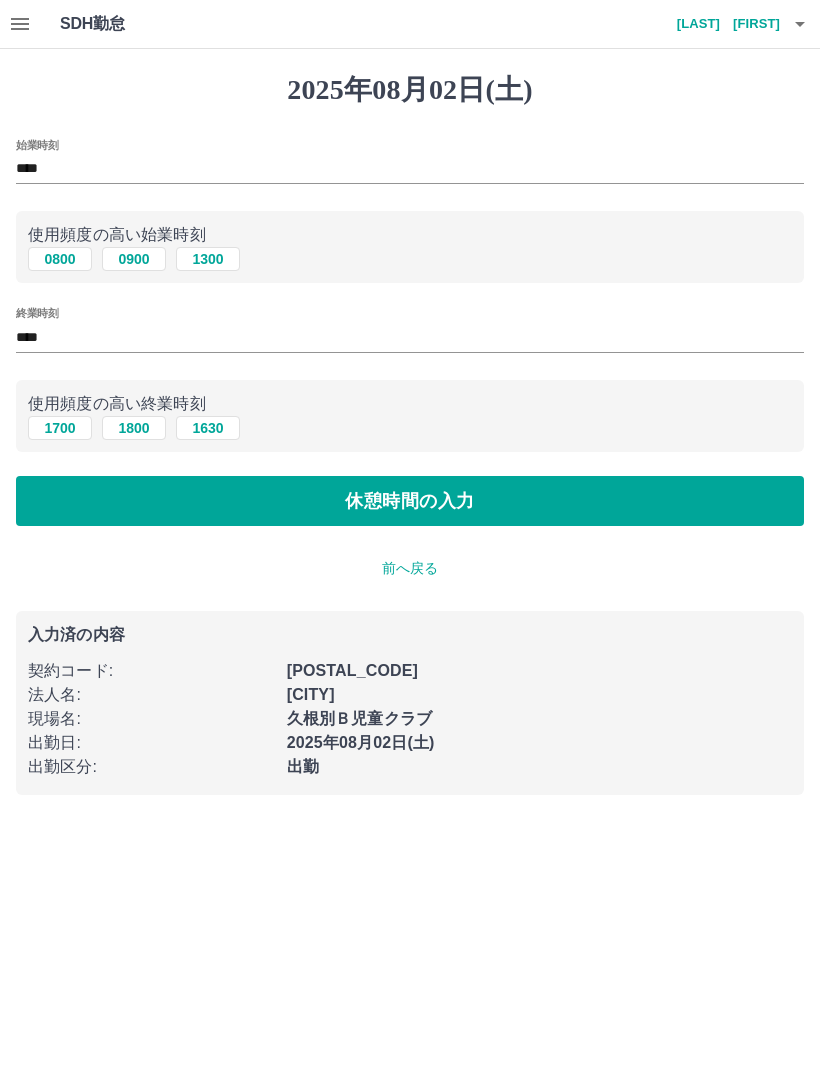click on "休憩時間の入力" at bounding box center [410, 501] 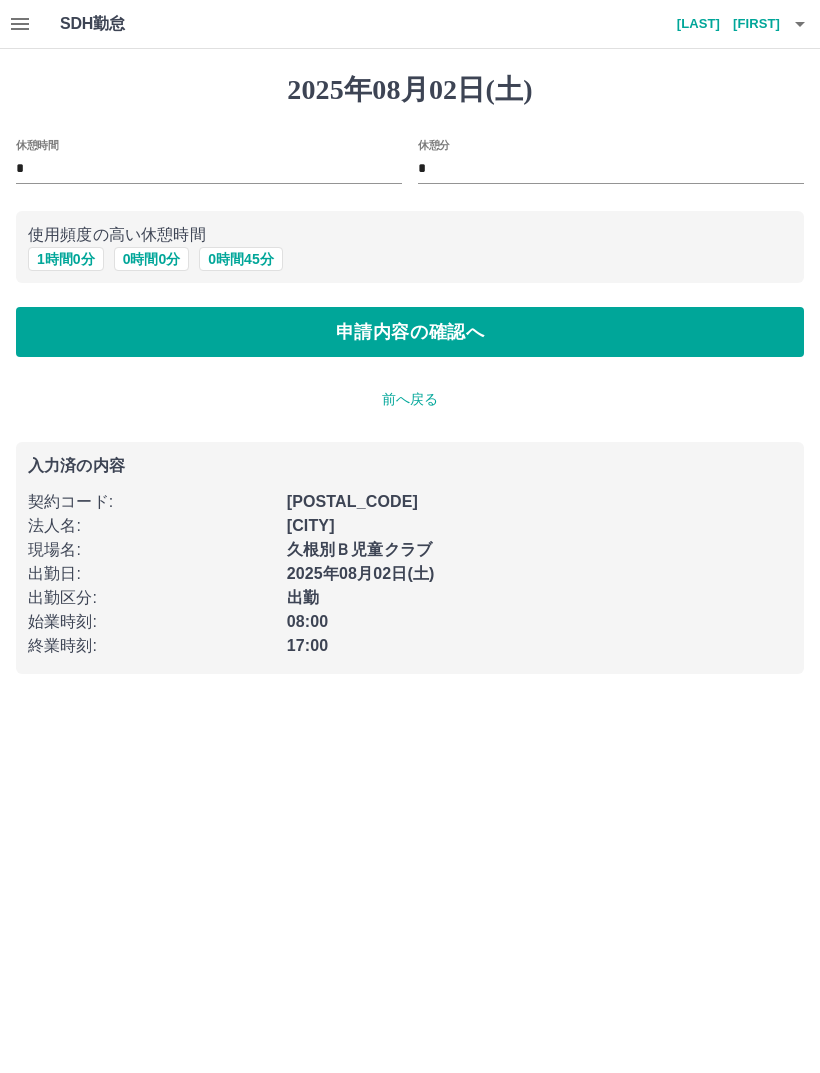 click on "1 時間 0 分" at bounding box center [66, 259] 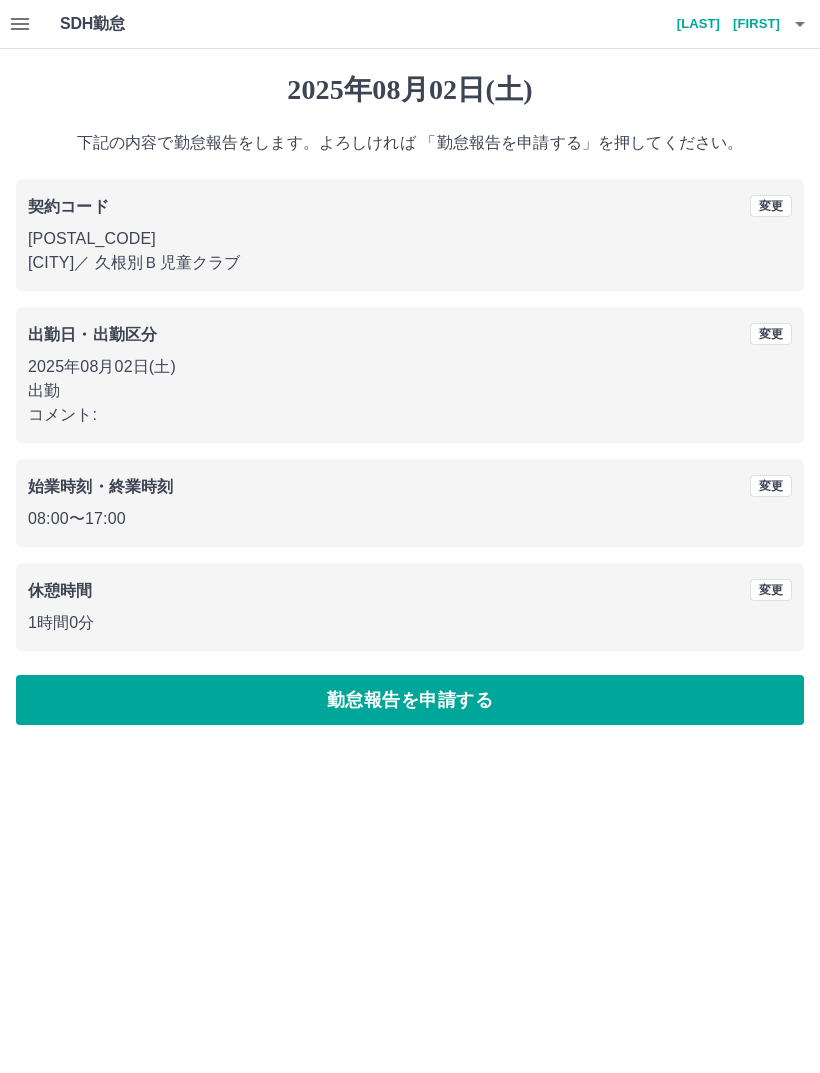 click on "勤怠報告を申請する" at bounding box center [410, 700] 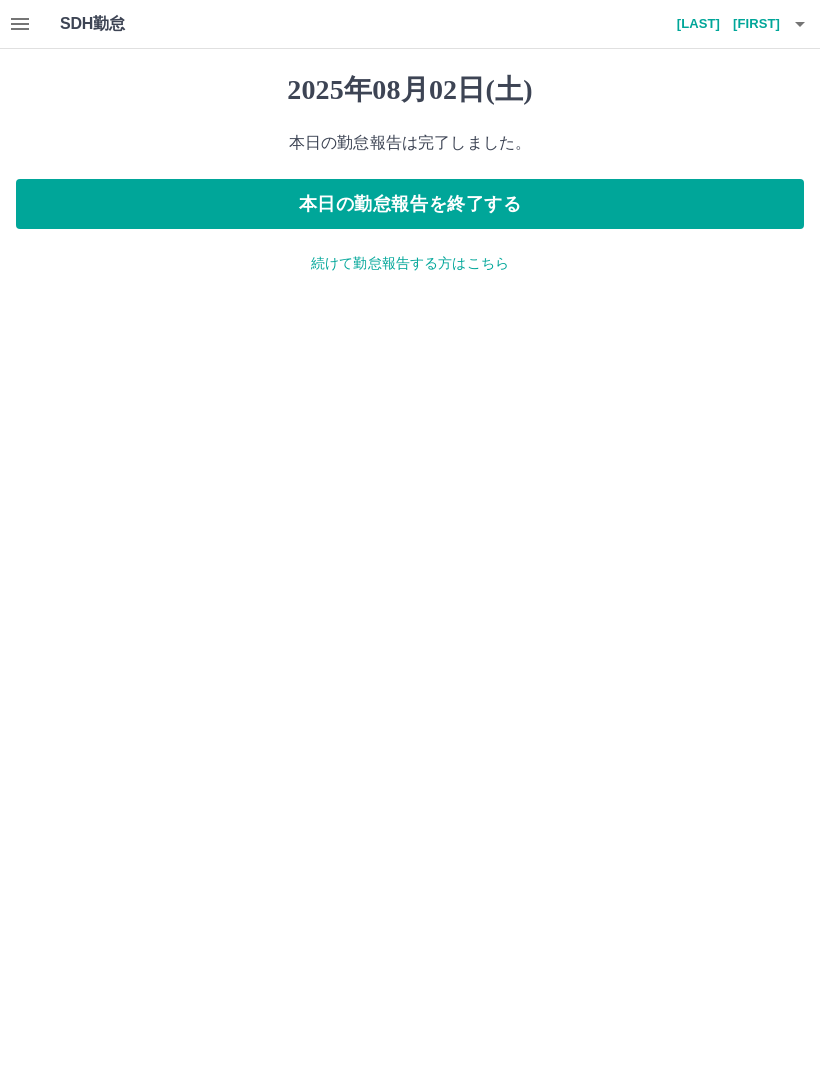click on "本日の勤怠報告を終了する" at bounding box center [410, 204] 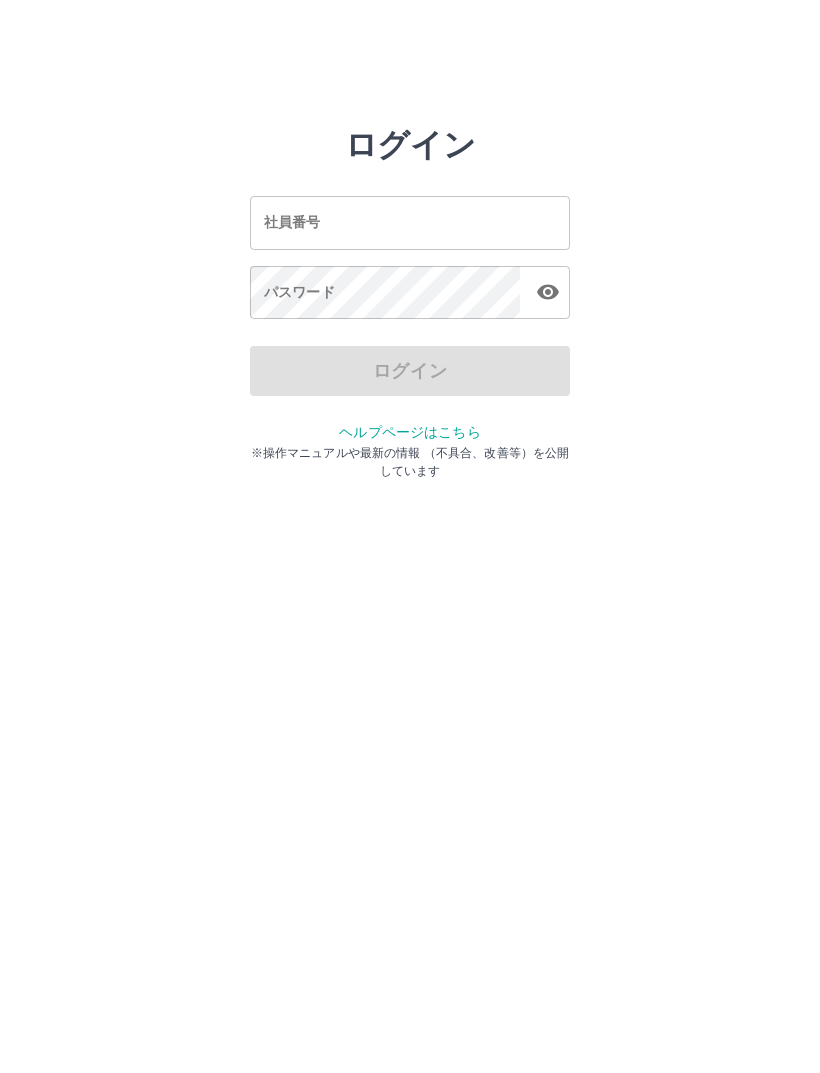 scroll, scrollTop: 0, scrollLeft: 0, axis: both 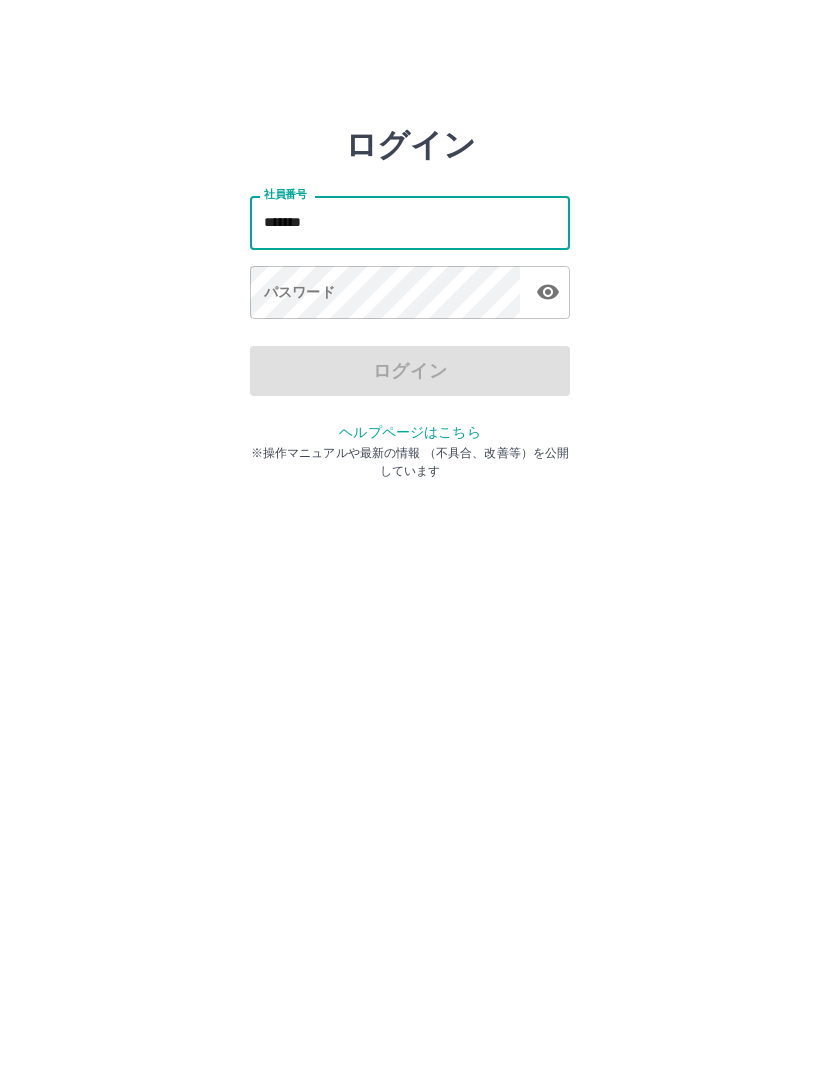 click on "パスワード パスワード" at bounding box center [410, 294] 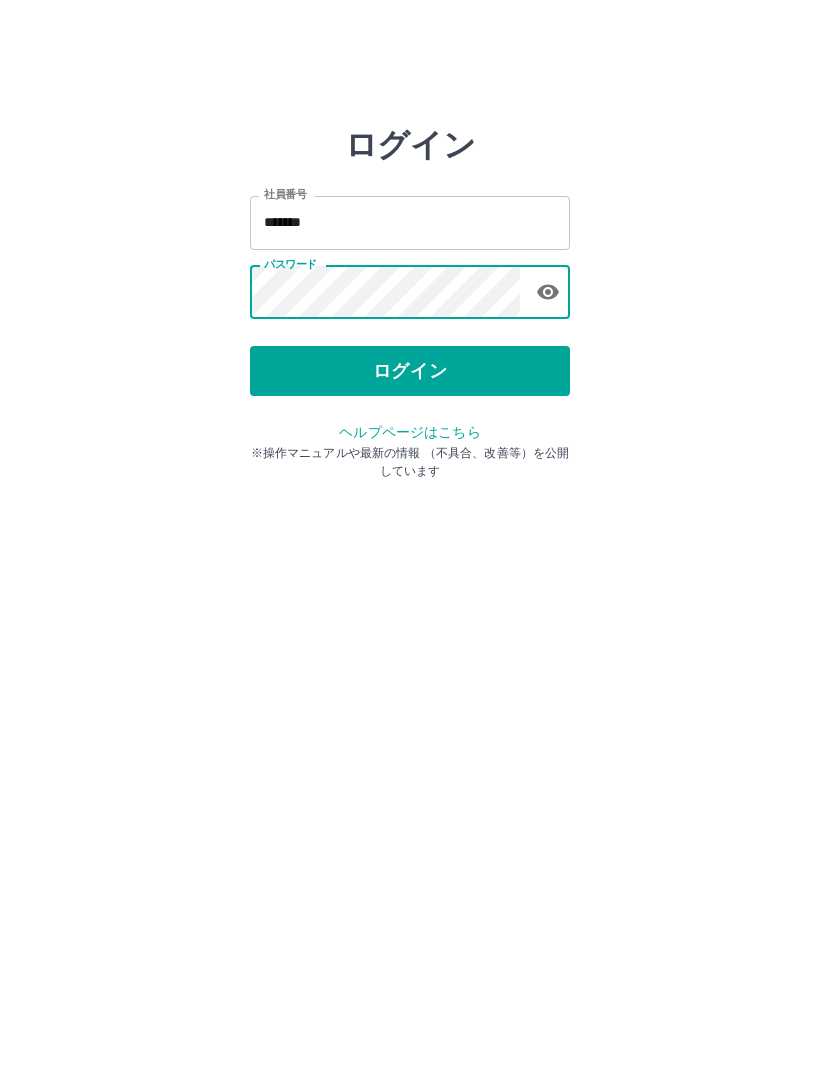 click on "ログイン" at bounding box center [410, 371] 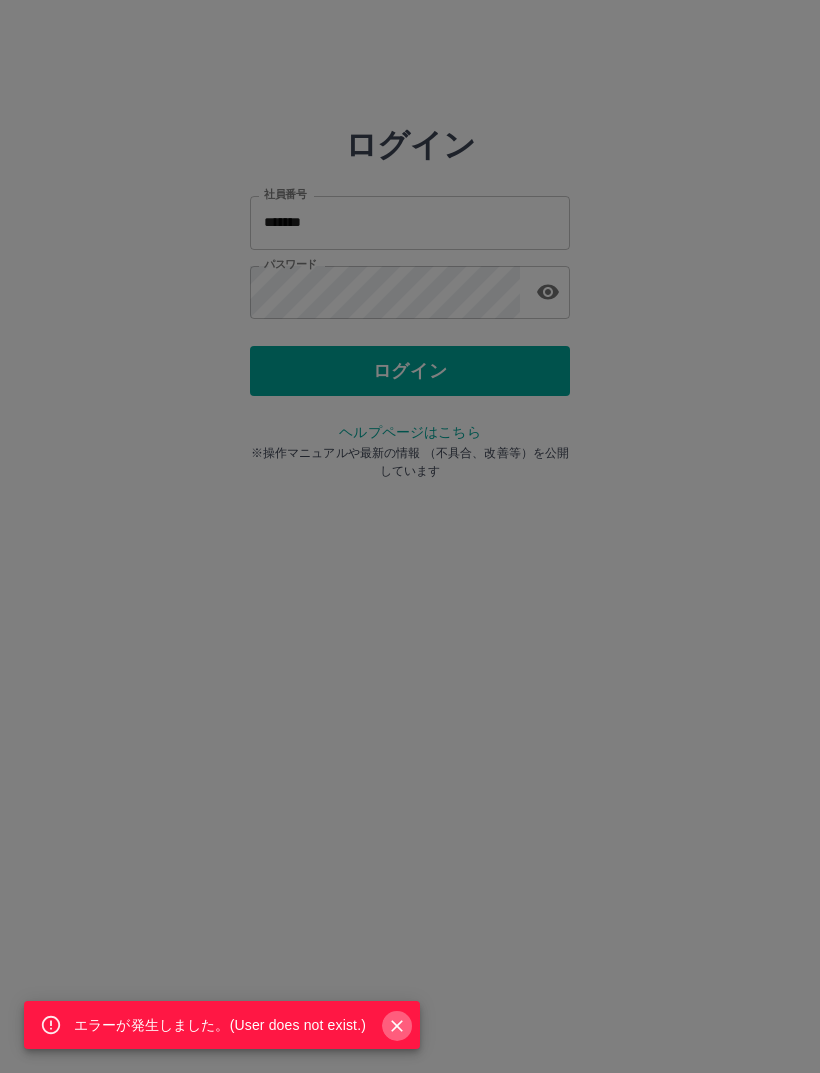 click 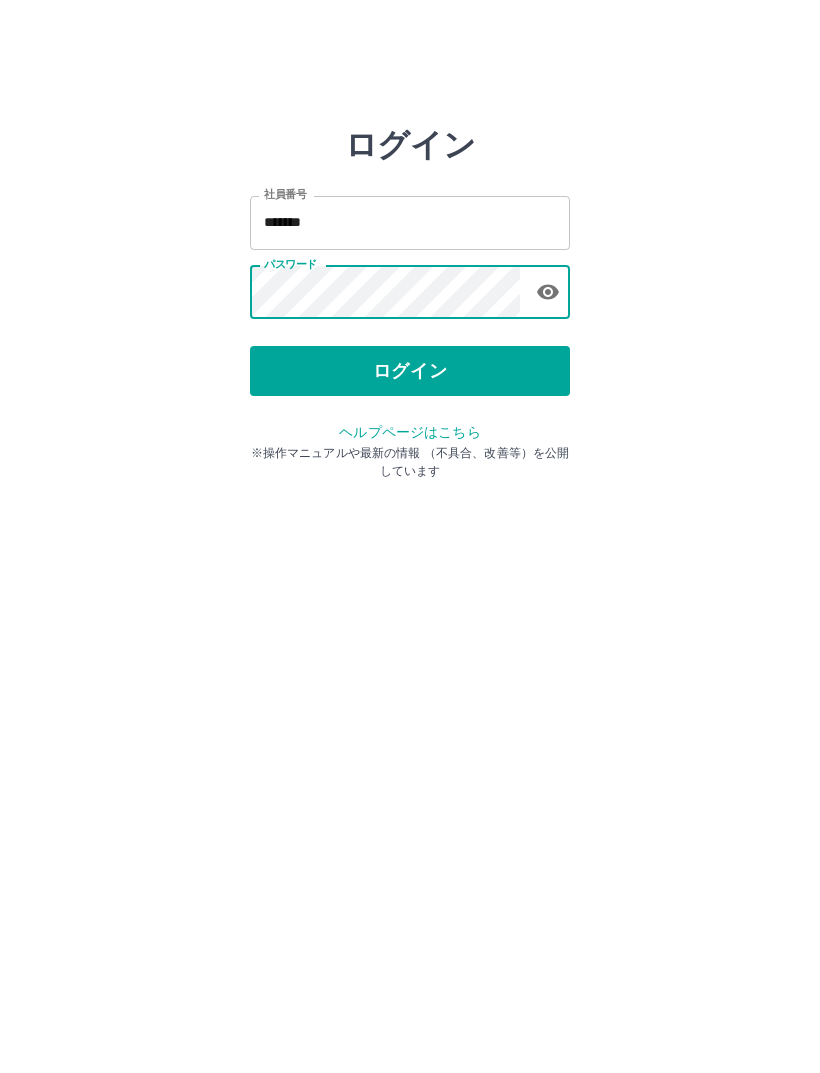 click on "ログイン" at bounding box center [410, 371] 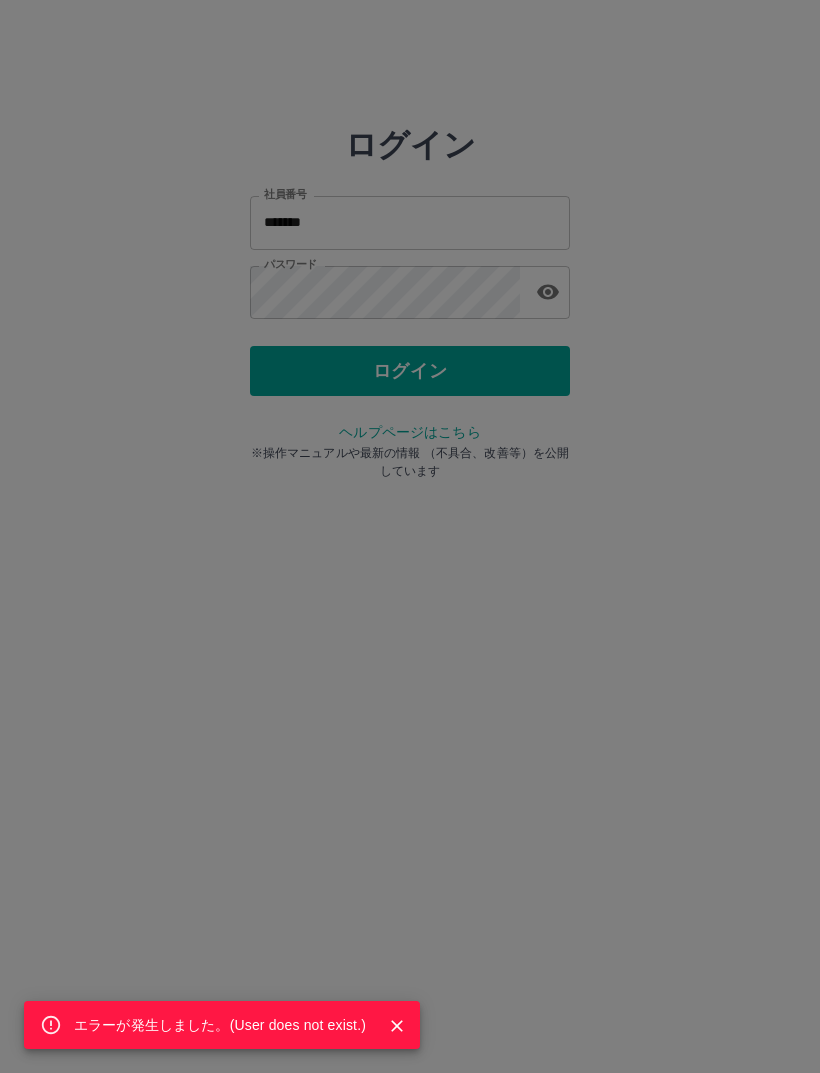 click 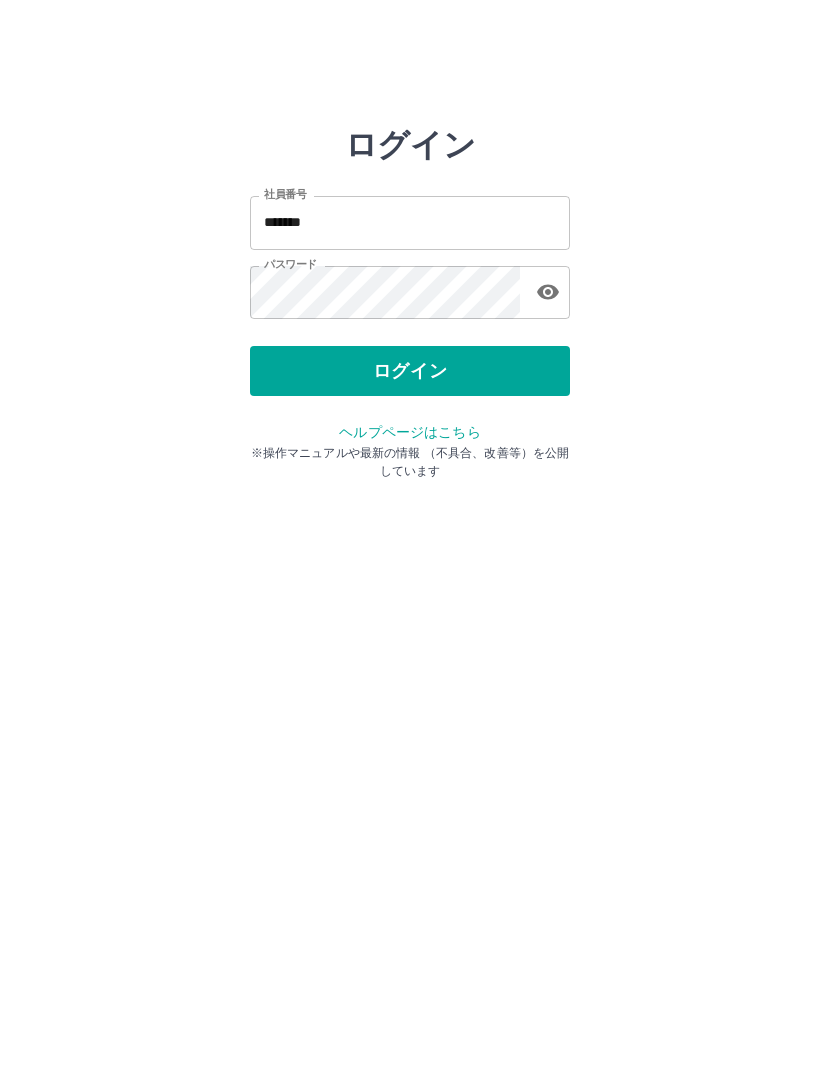 click on "*******" at bounding box center [410, 222] 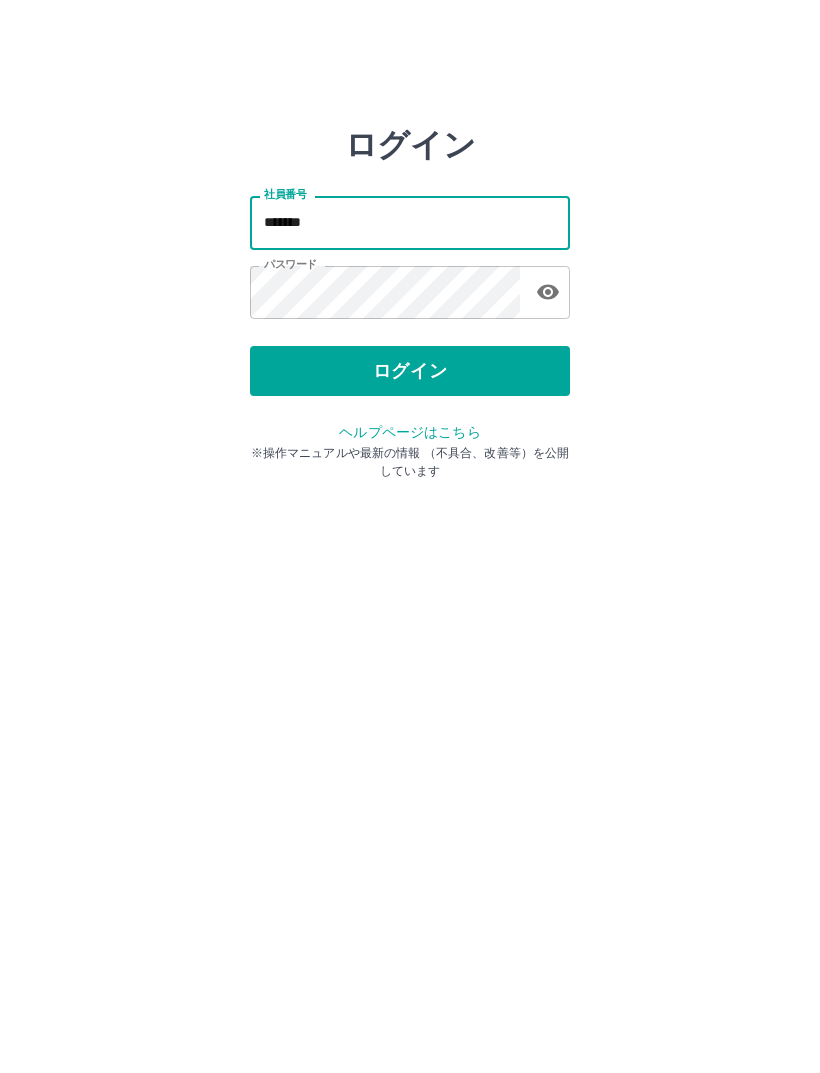 click on "*******" at bounding box center (410, 222) 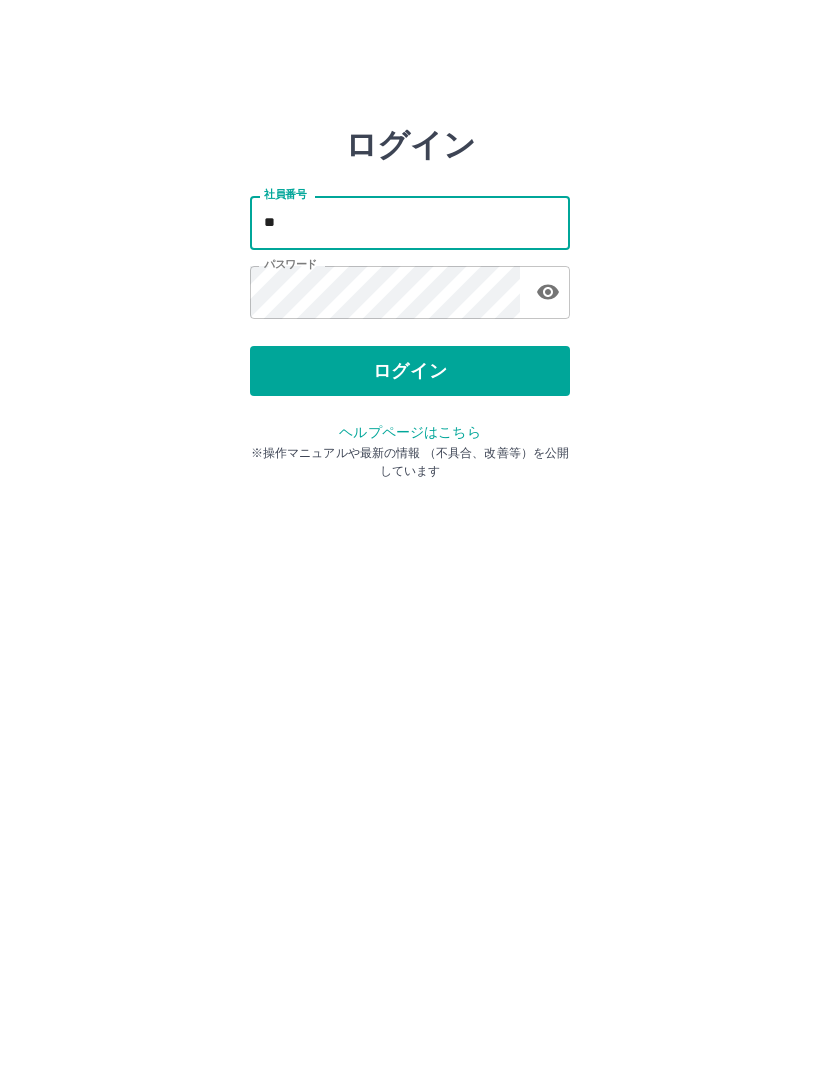 type on "*" 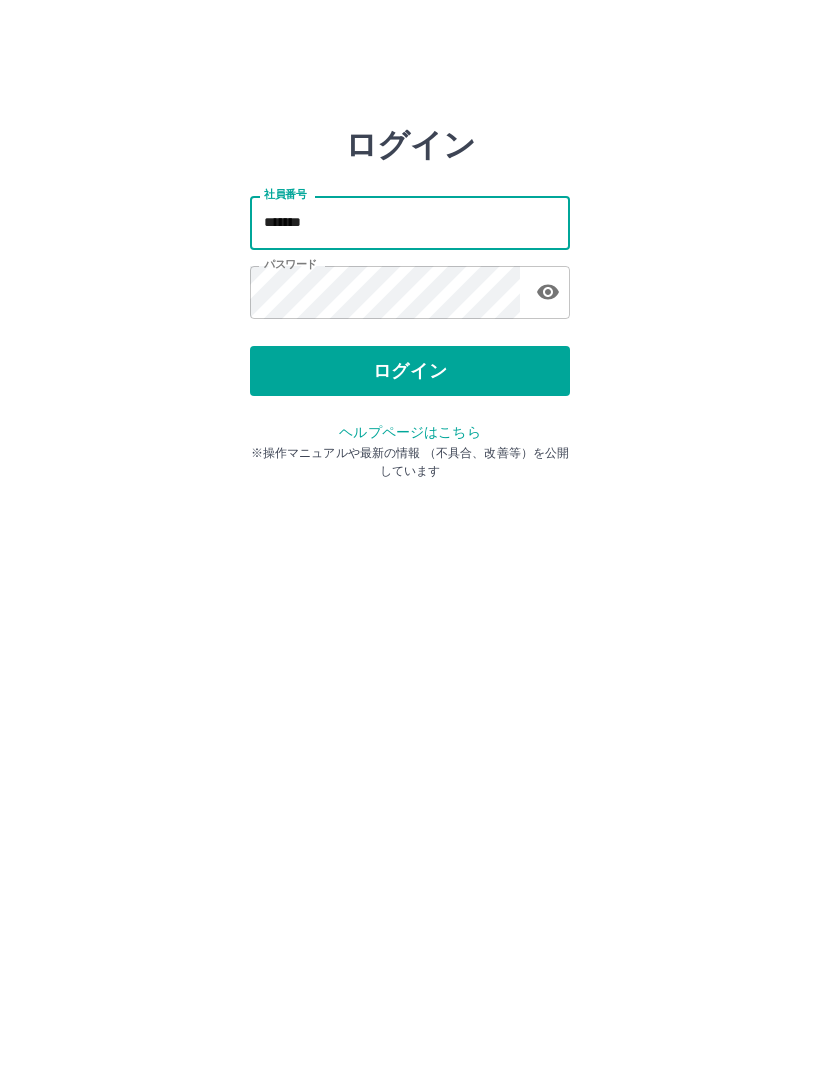 type on "*******" 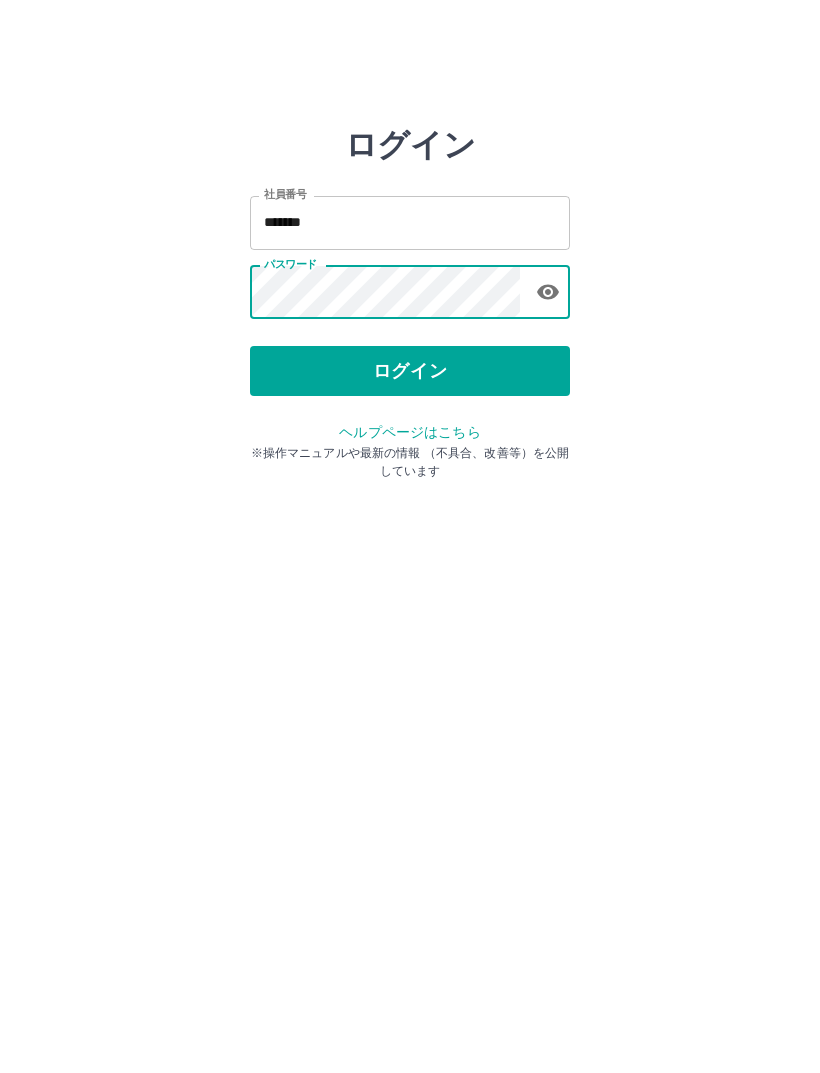 click on "ログイン" at bounding box center (410, 371) 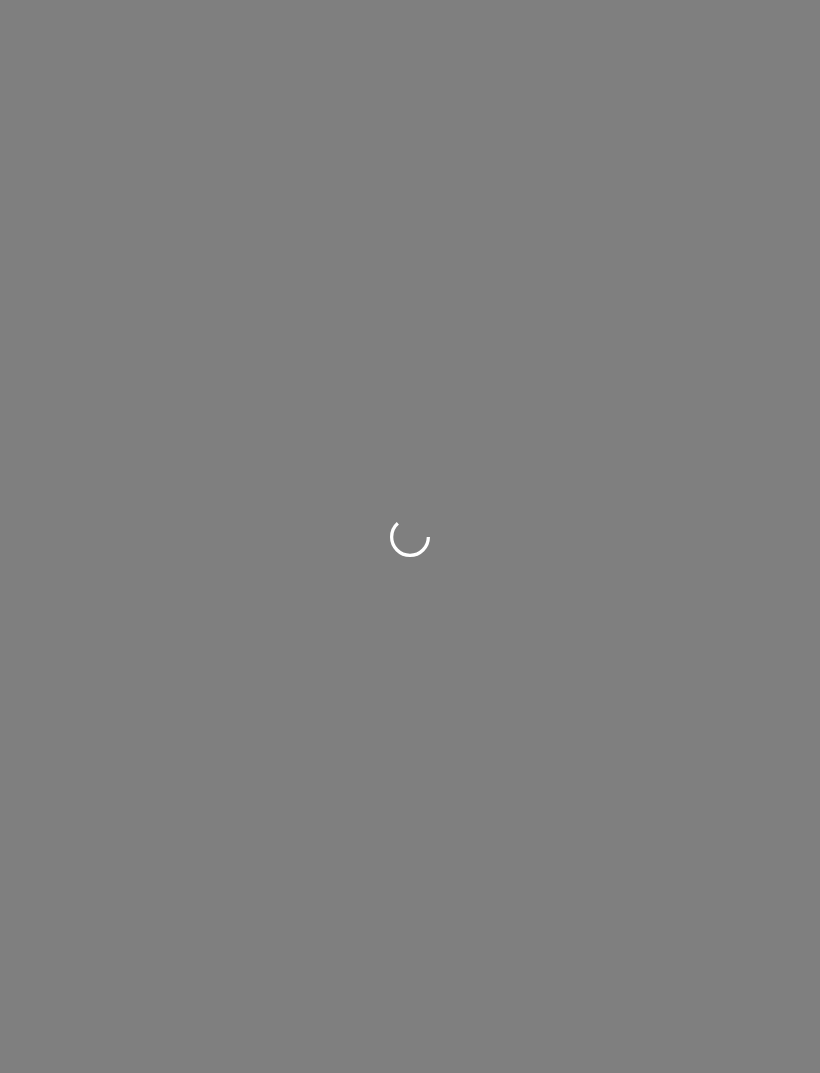 scroll, scrollTop: 0, scrollLeft: 0, axis: both 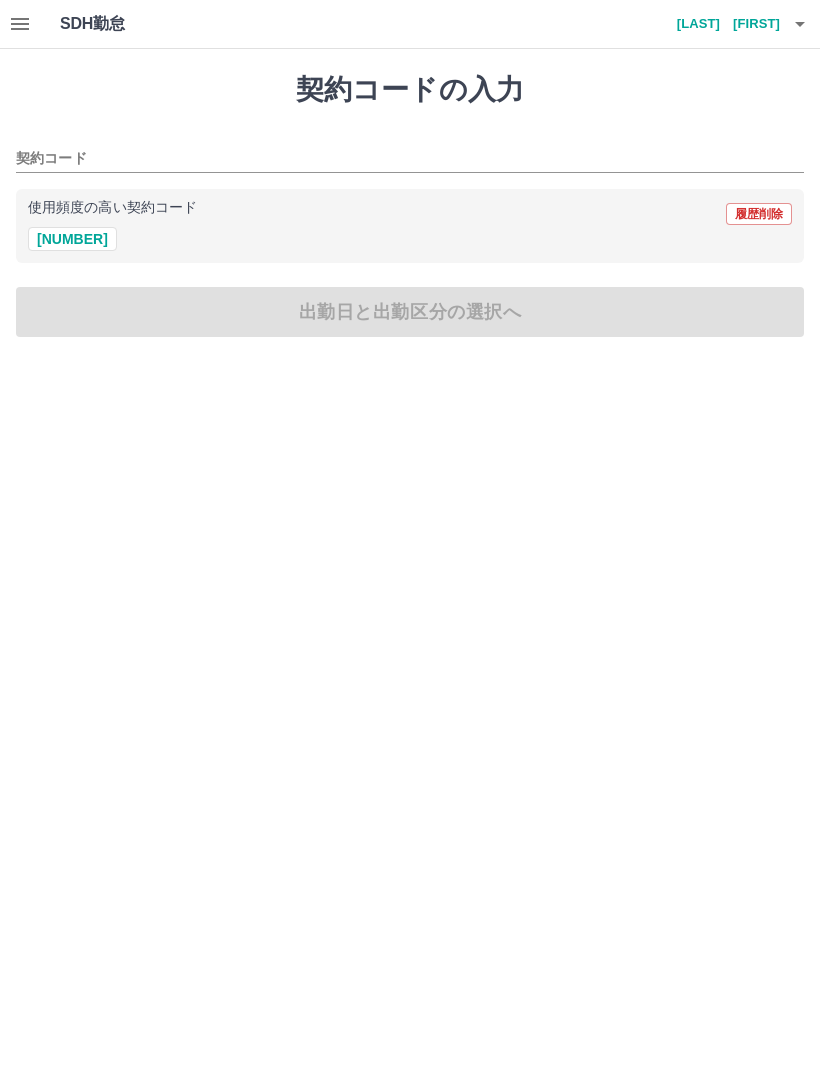 click 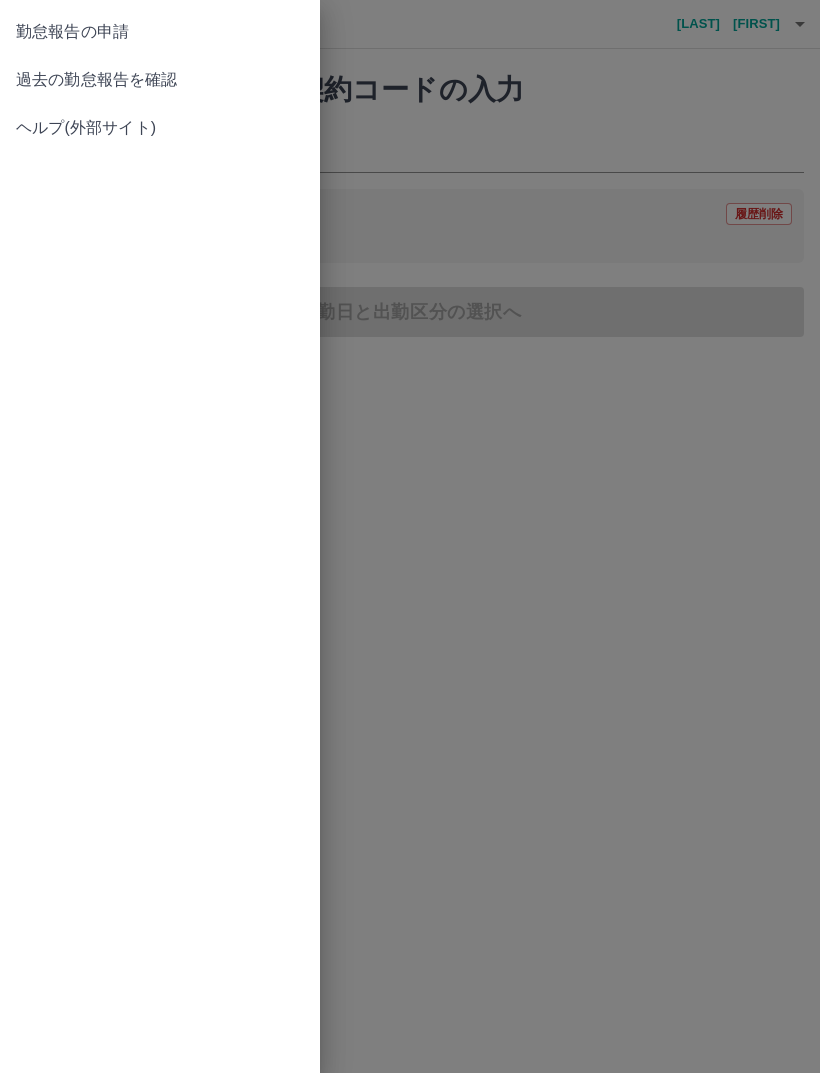 click on "勤怠報告の申請" at bounding box center (160, 32) 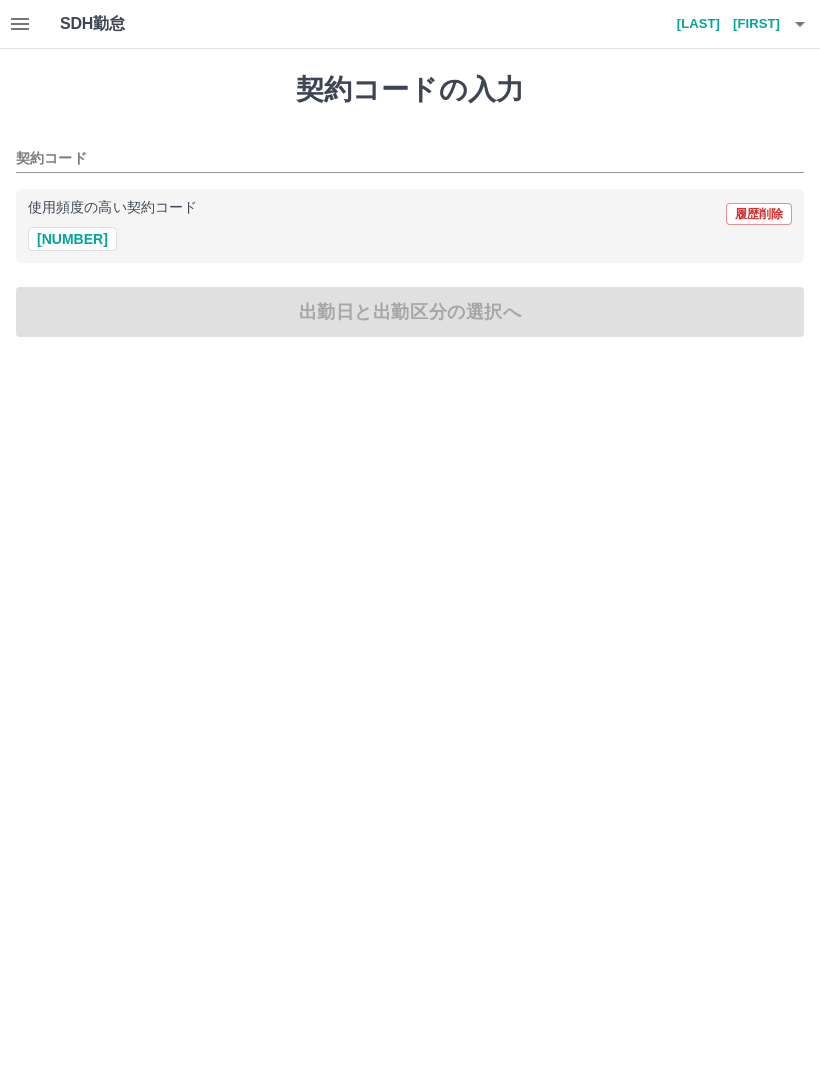 click on "[NUMBER]" at bounding box center [72, 239] 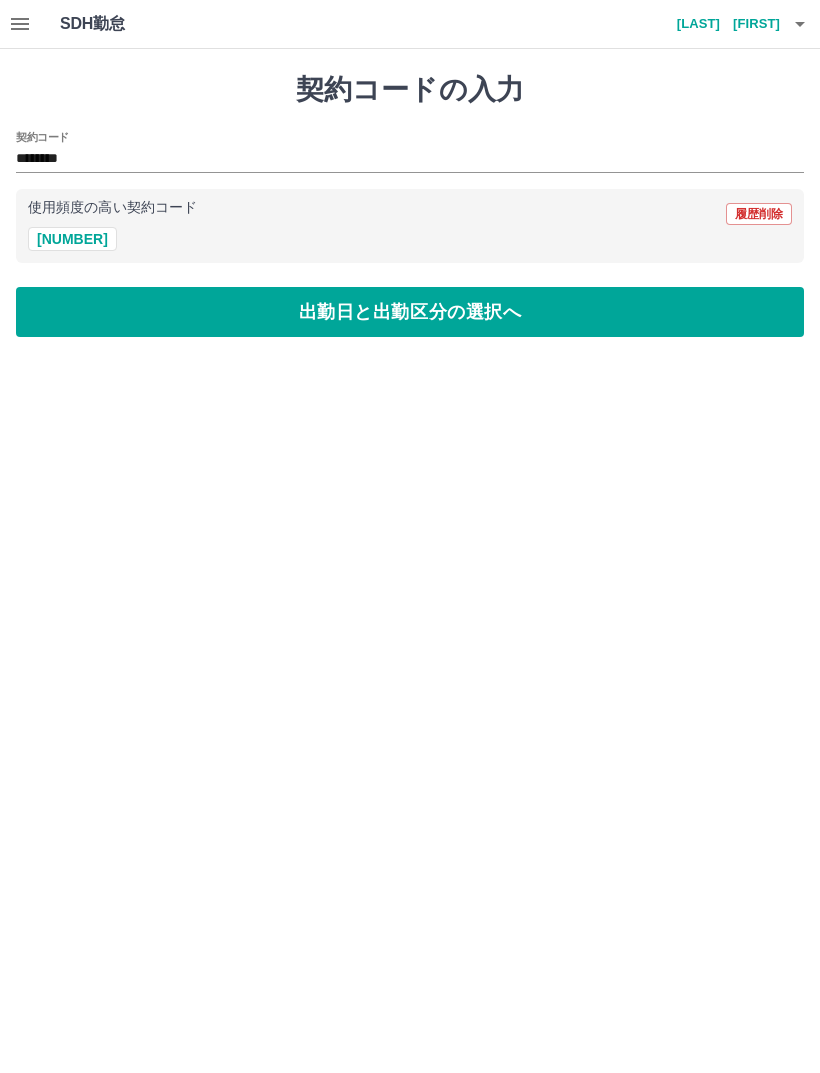 click on "出勤日と出勤区分の選択へ" at bounding box center (410, 312) 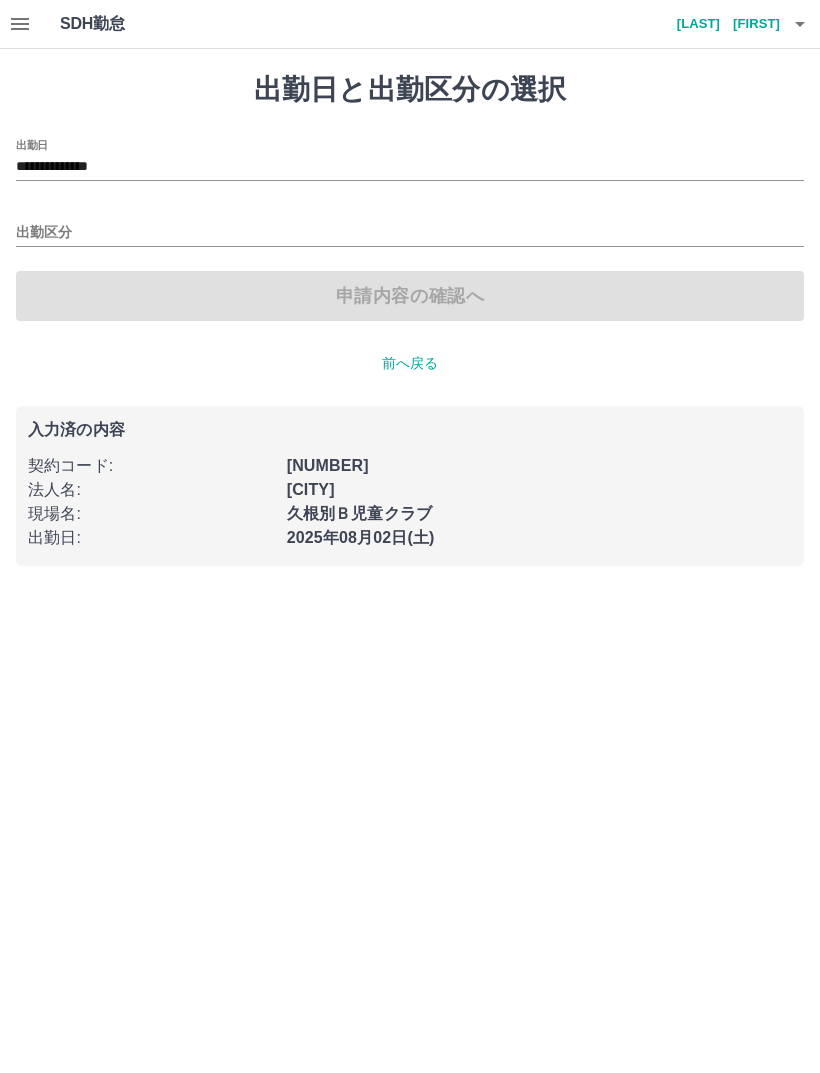 click on "申請内容の確認へ" at bounding box center [410, 296] 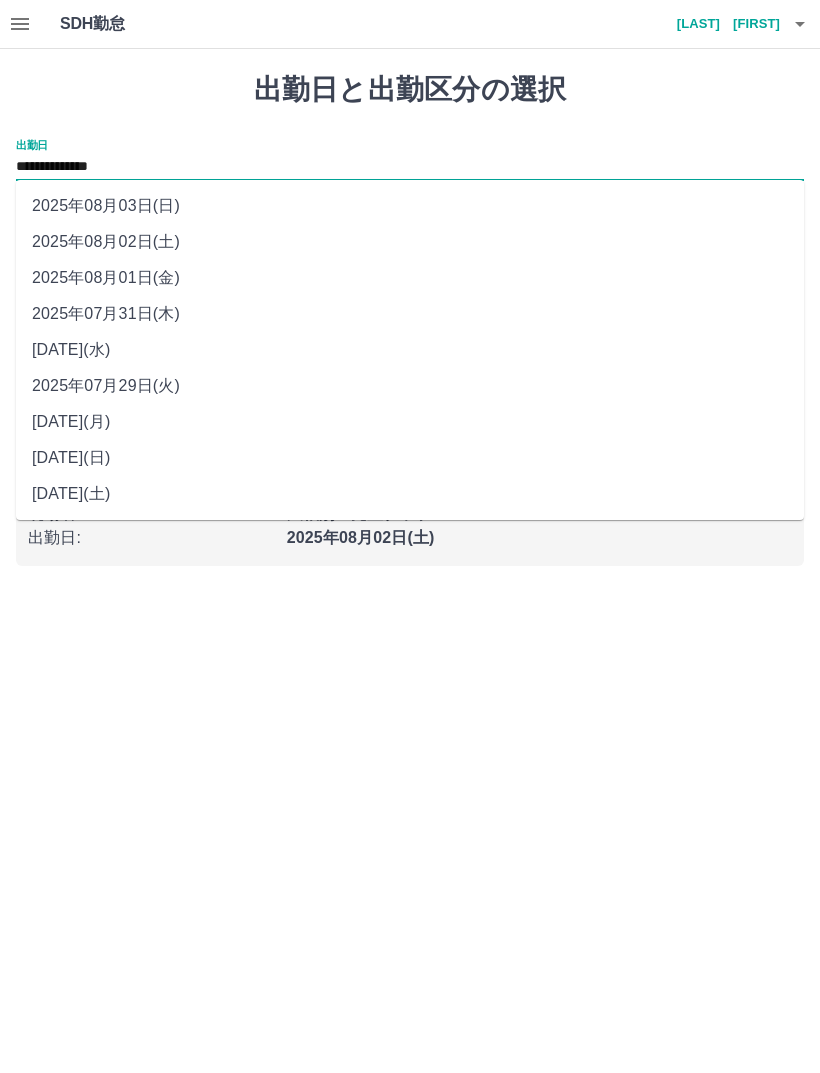 click on "2025年08月03日(日)" at bounding box center (410, 206) 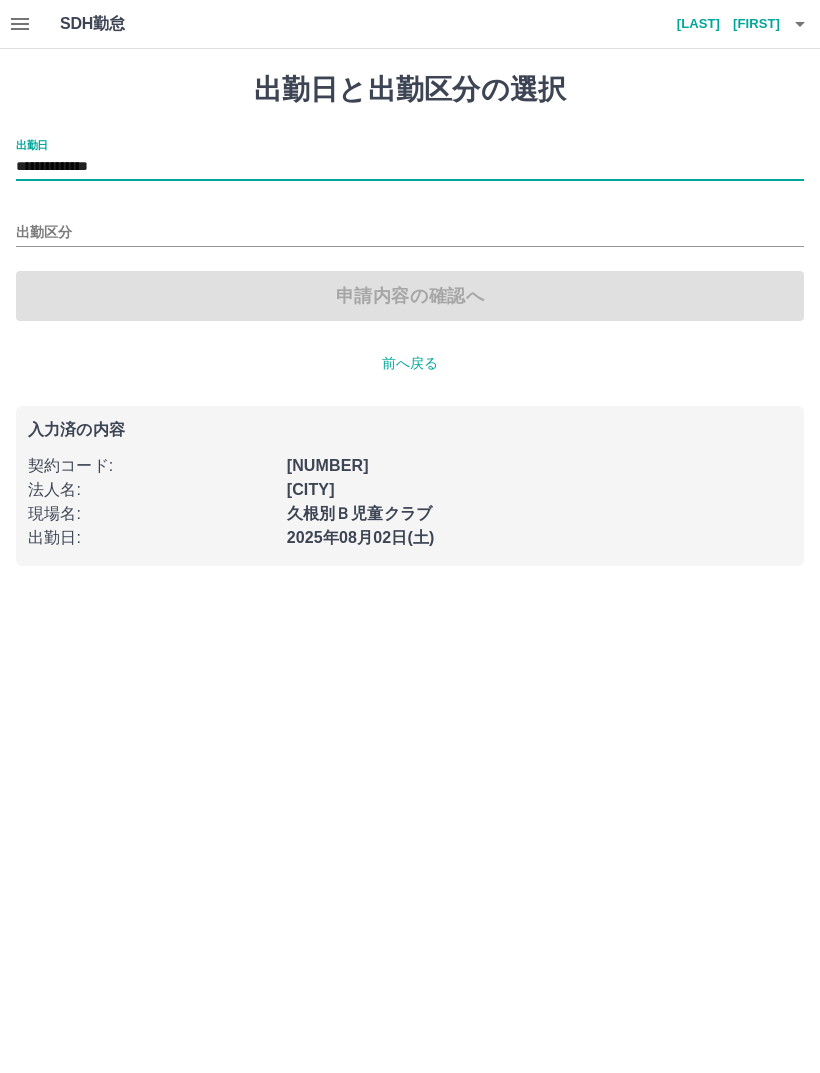click on "出勤区分" at bounding box center (410, 233) 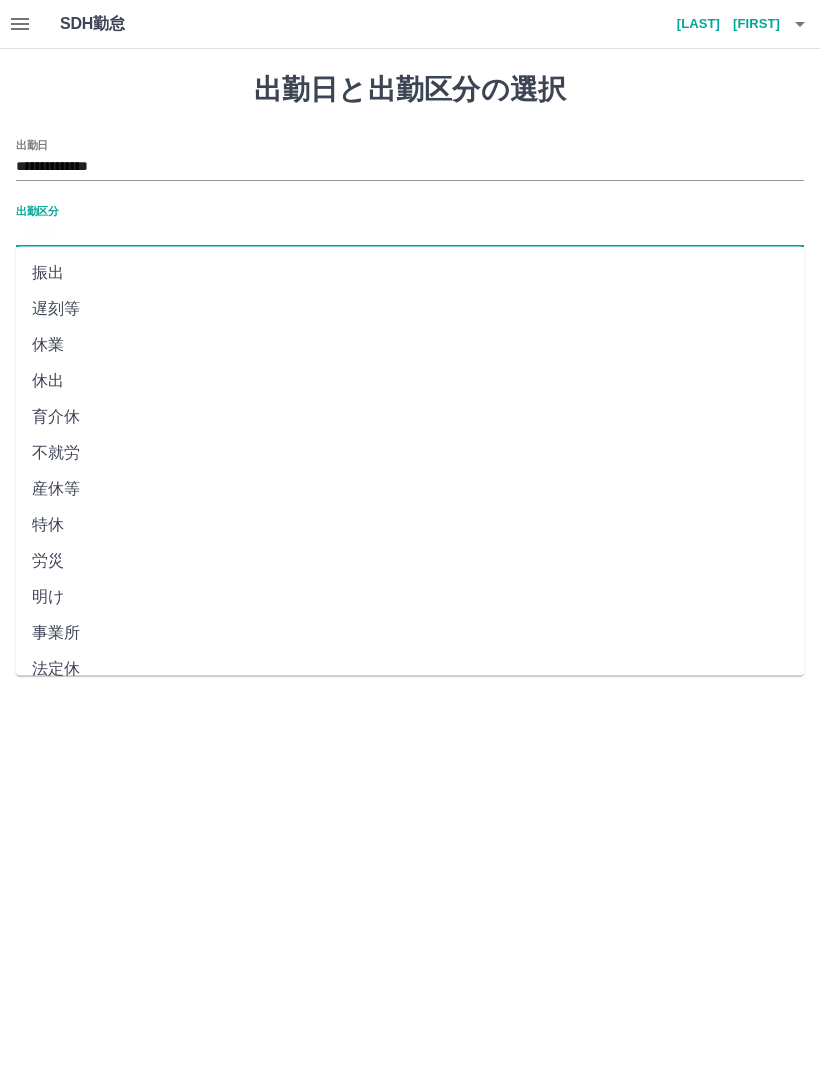 scroll, scrollTop: 202, scrollLeft: 0, axis: vertical 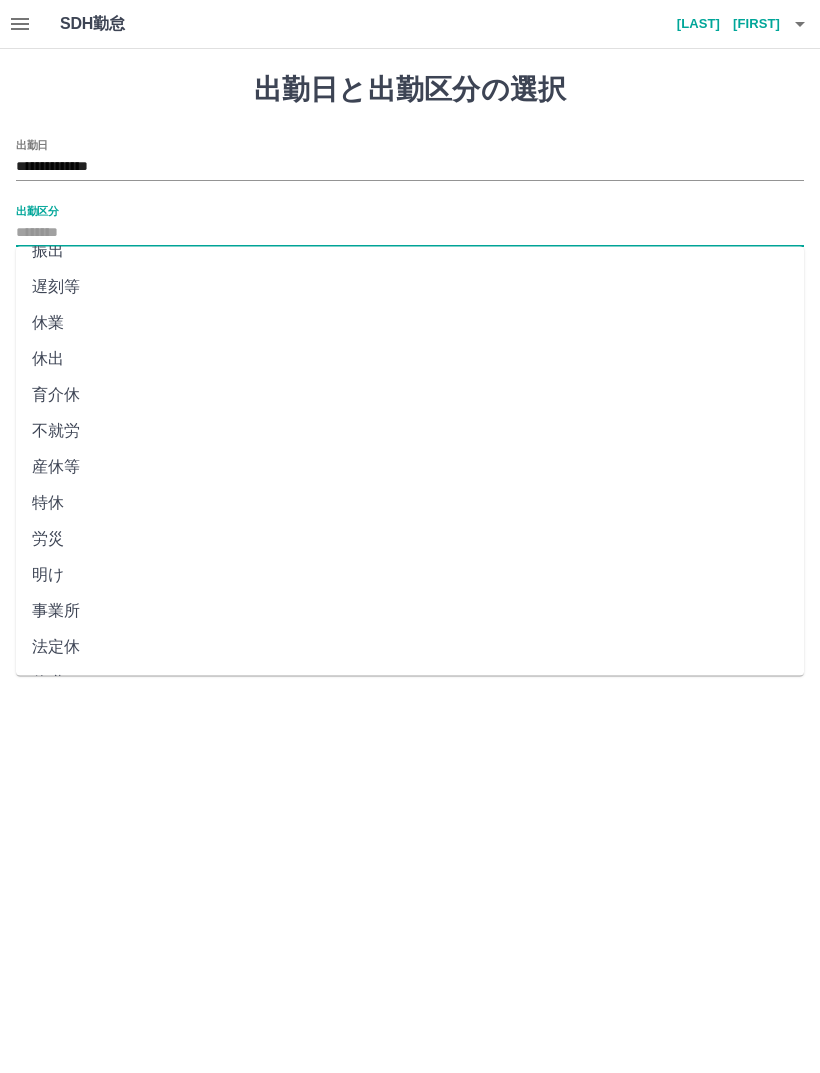 click on "法定休" at bounding box center [410, 647] 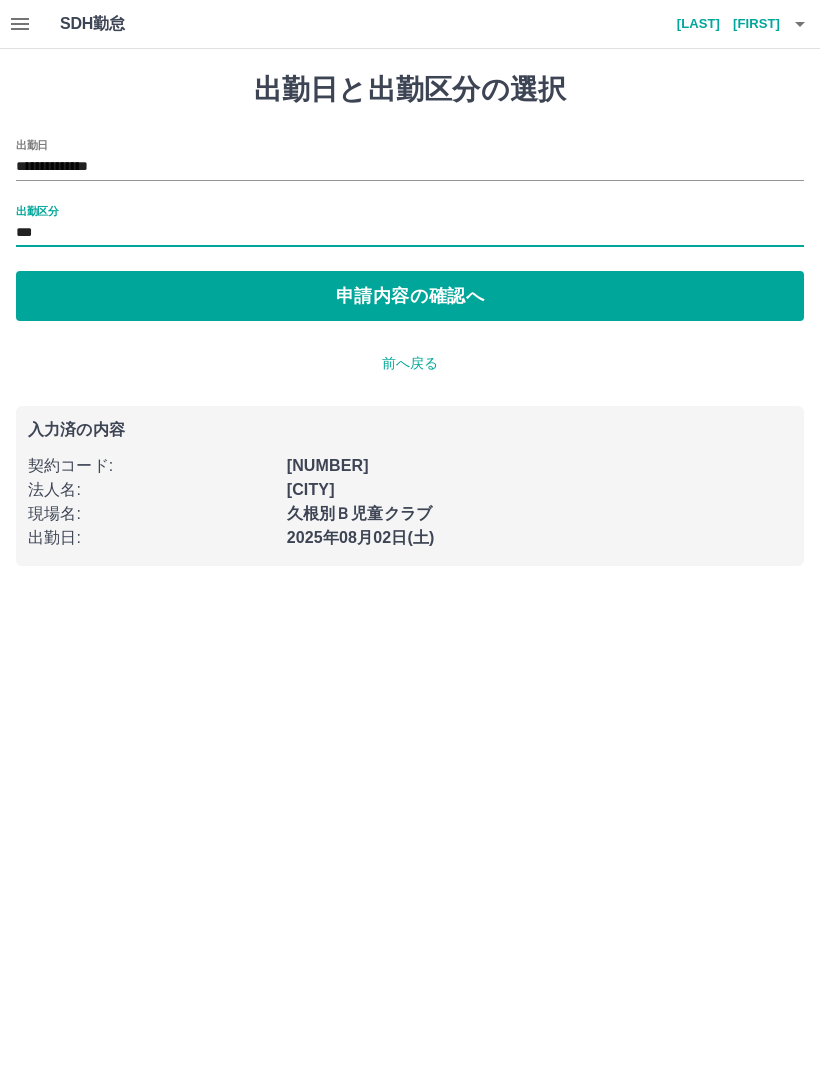click on "申請内容の確認へ" at bounding box center [410, 296] 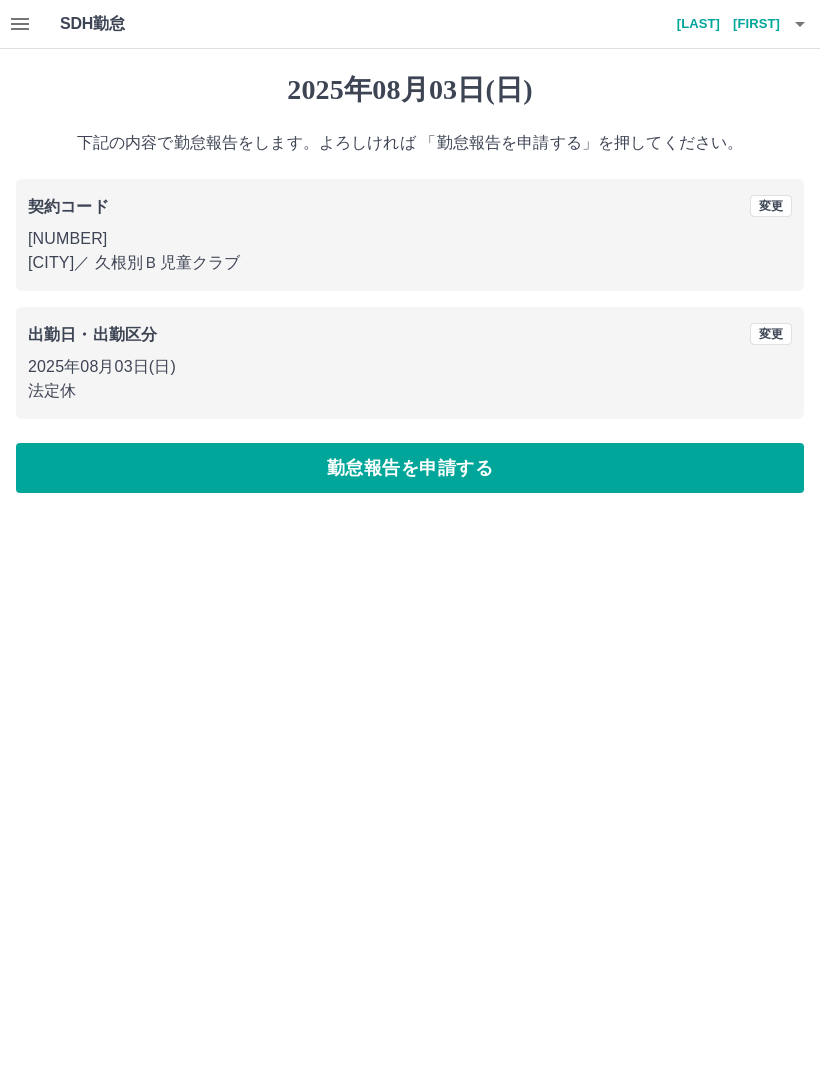 click on "勤怠報告を申請する" at bounding box center [410, 468] 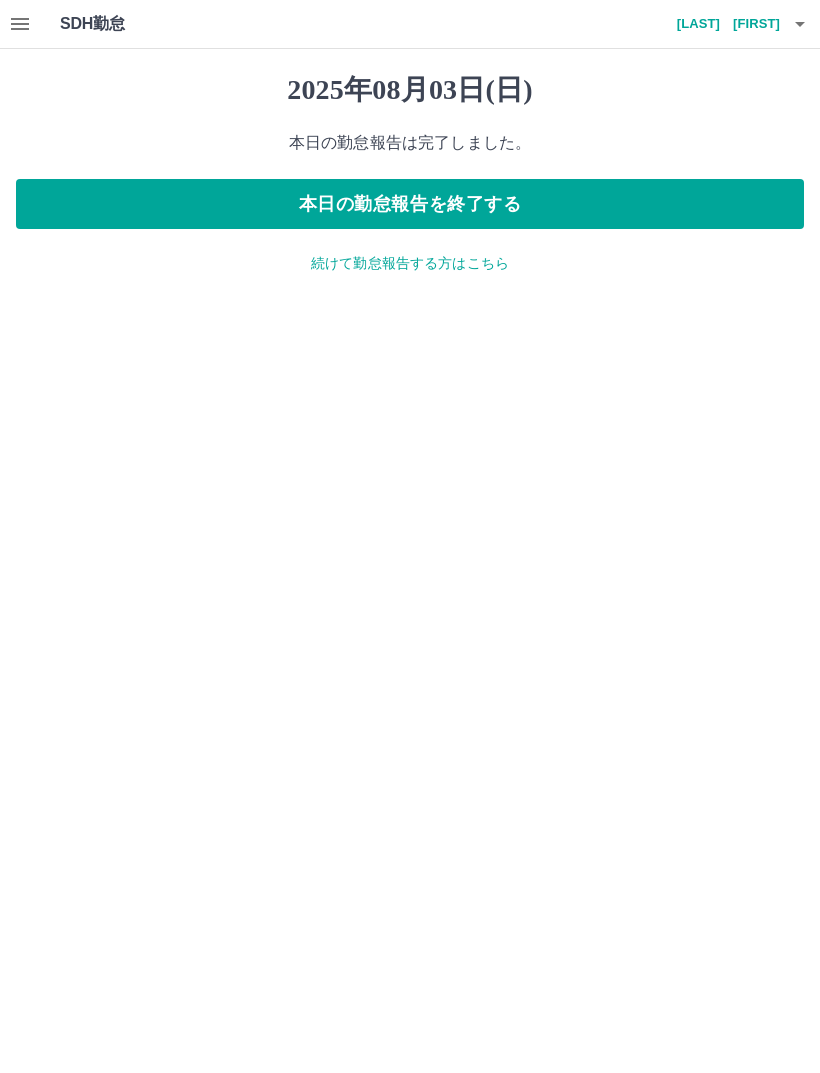 click on "本日の勤怠報告を終了する" at bounding box center [410, 204] 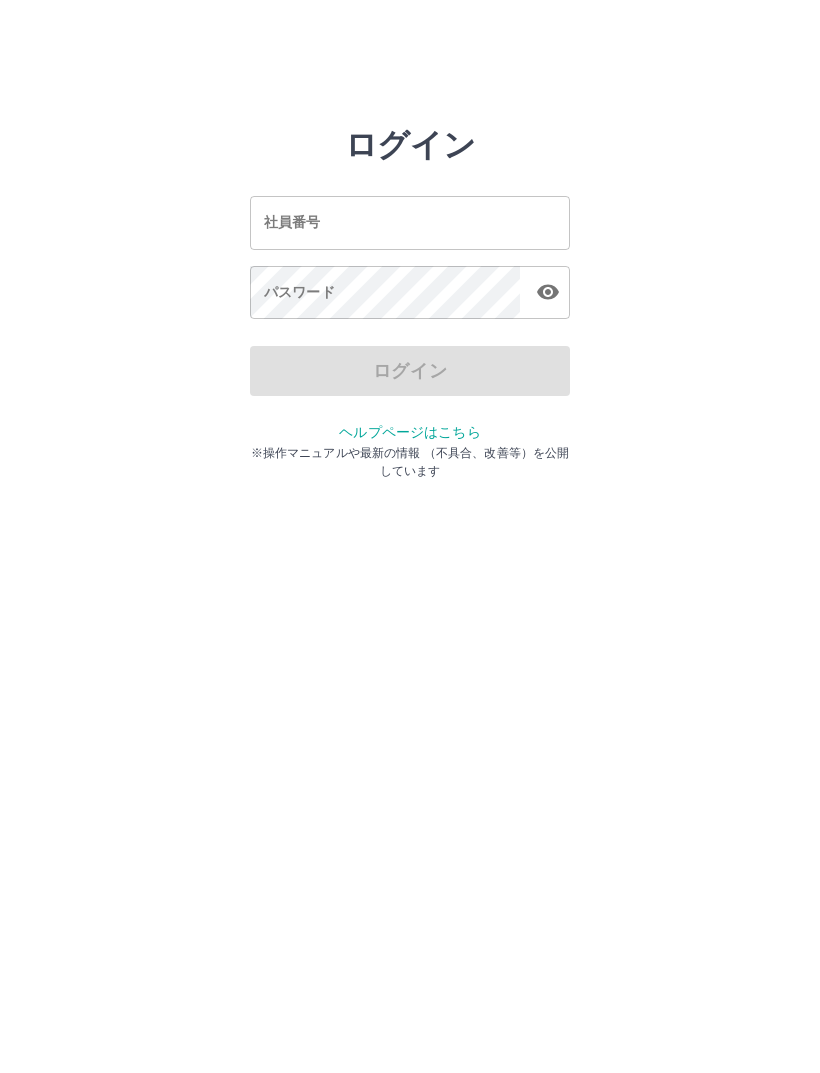 scroll, scrollTop: 0, scrollLeft: 0, axis: both 